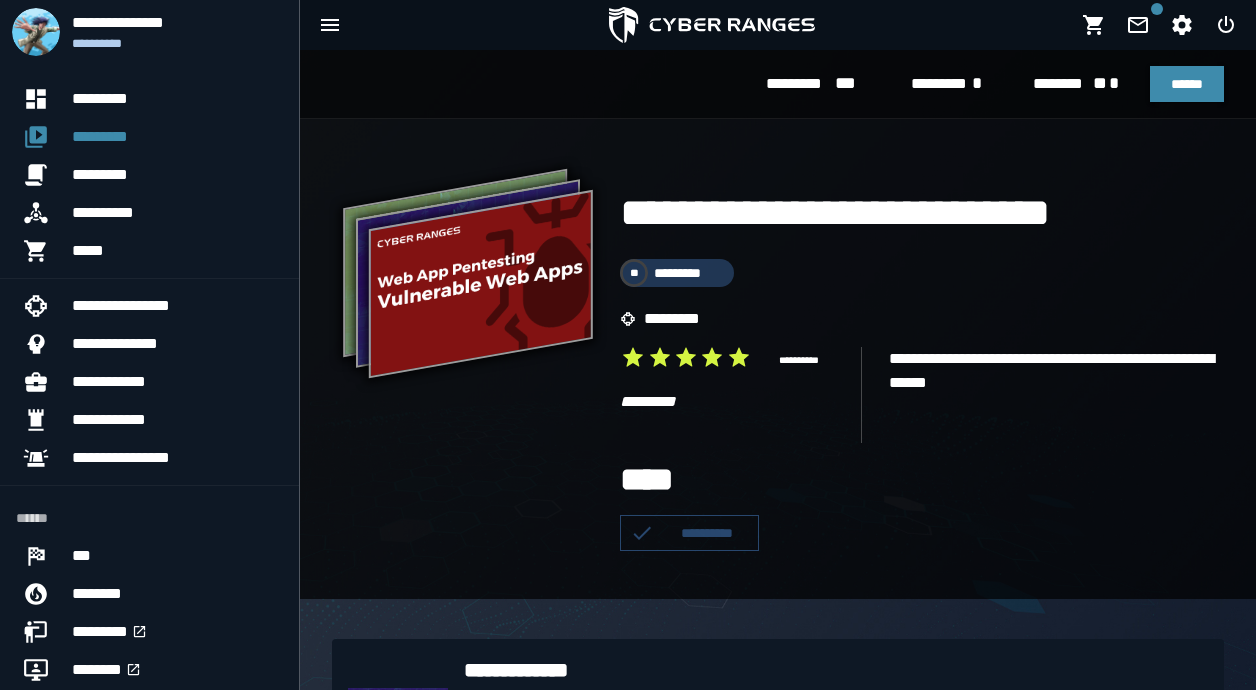scroll, scrollTop: 1059, scrollLeft: 0, axis: vertical 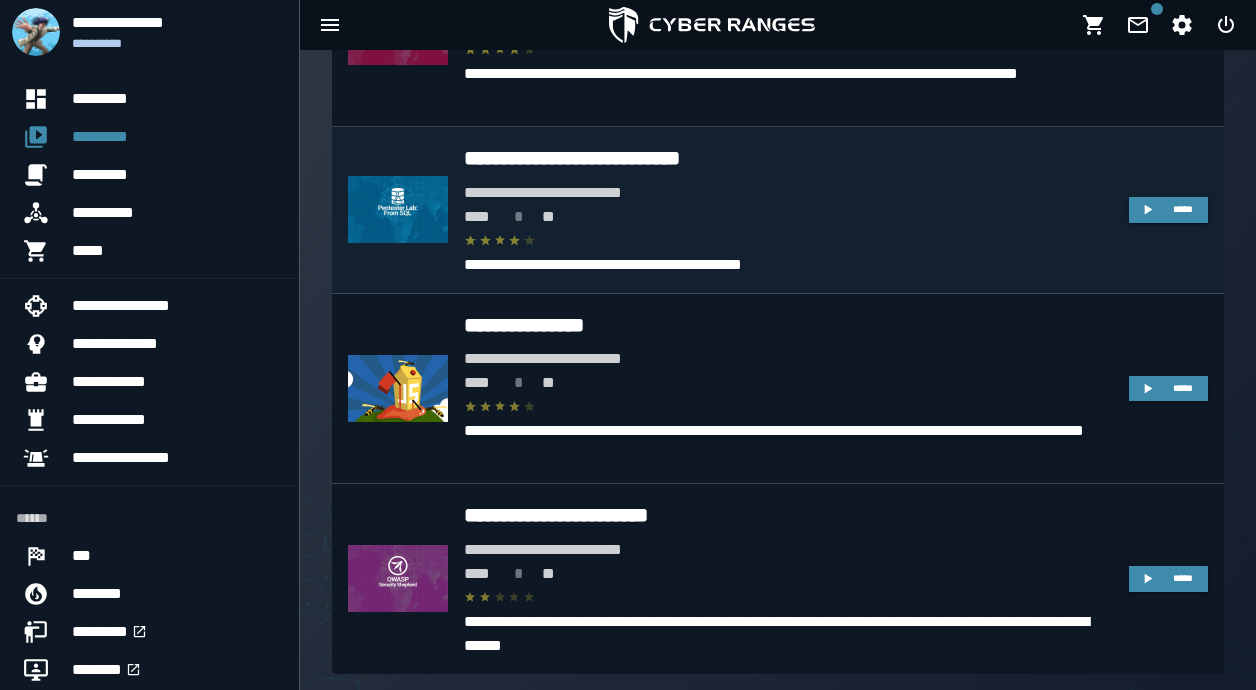 click on "**********" at bounding box center (788, 158) 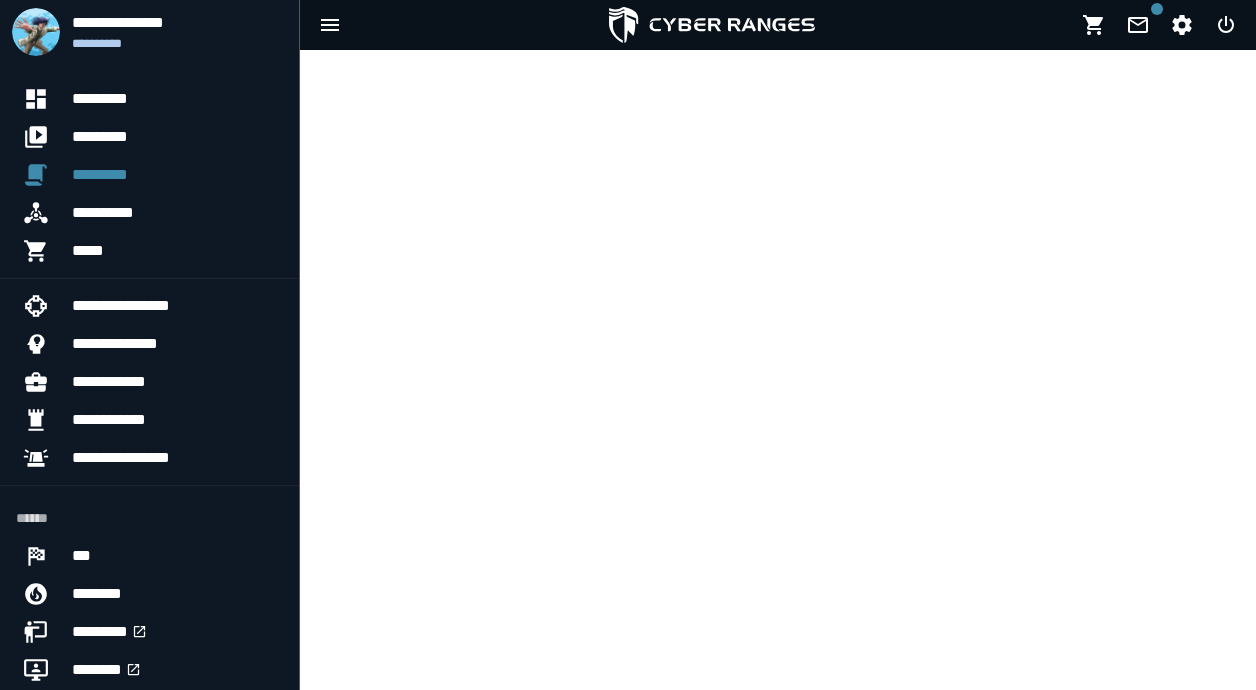 scroll, scrollTop: 0, scrollLeft: 0, axis: both 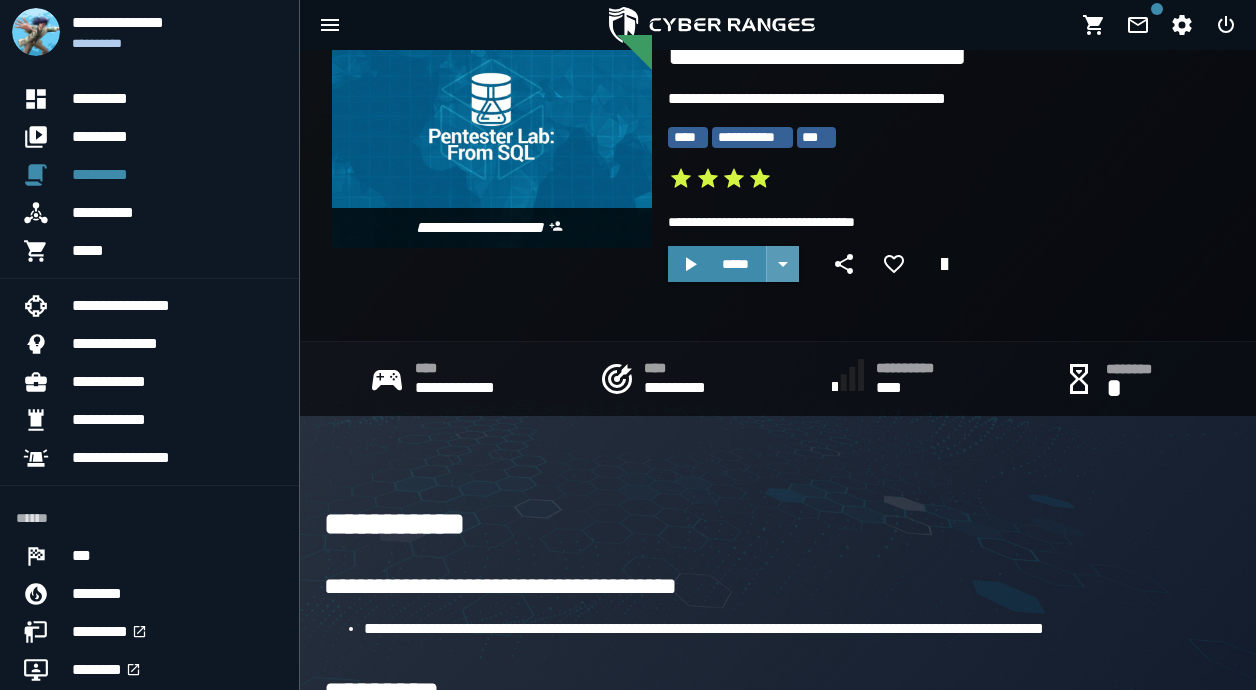 click 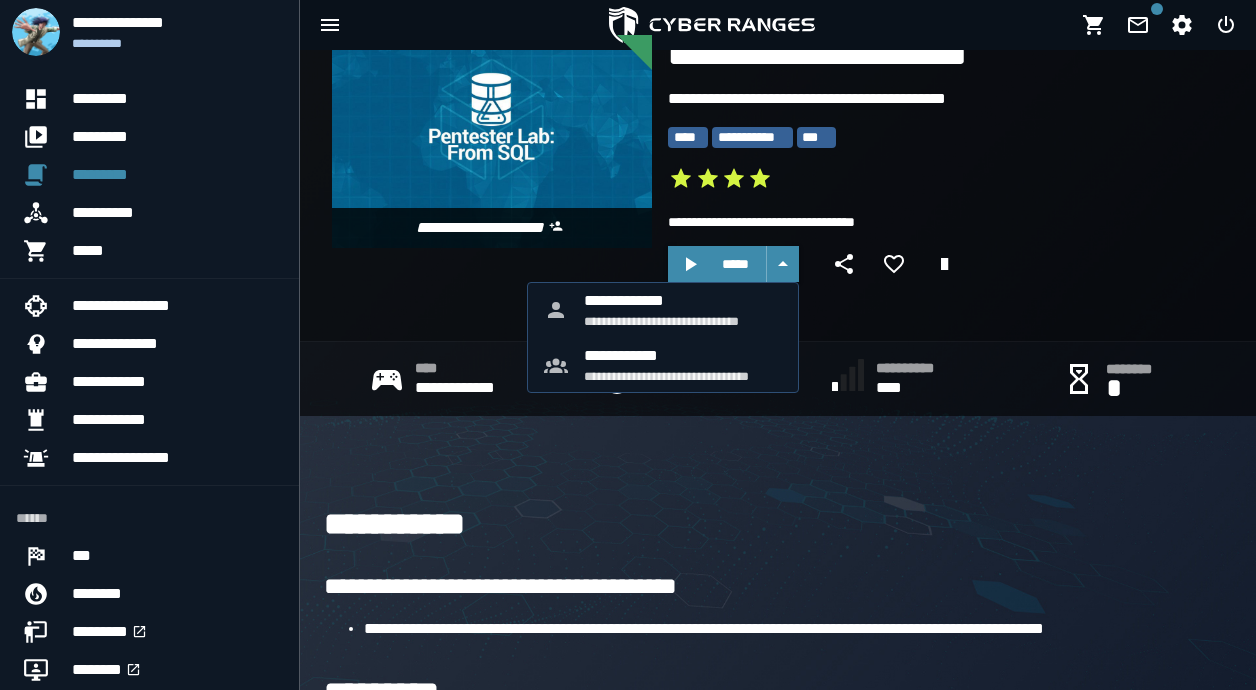 click on "**********" at bounding box center (778, 525) 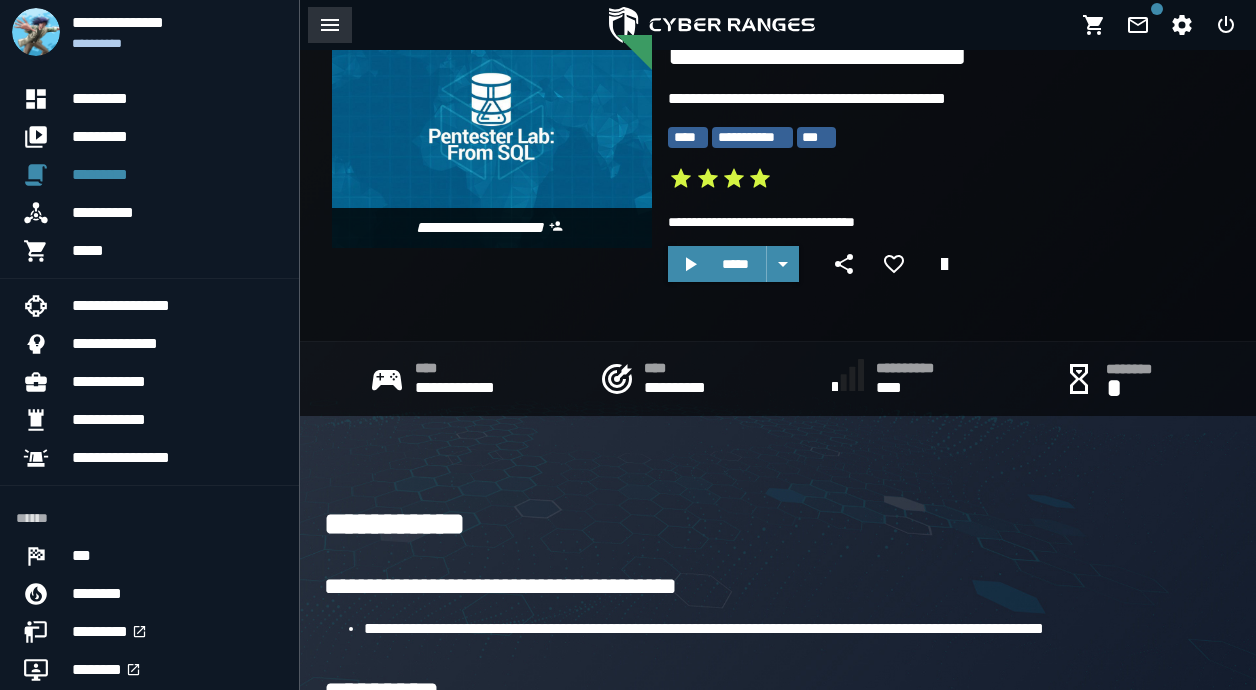 click 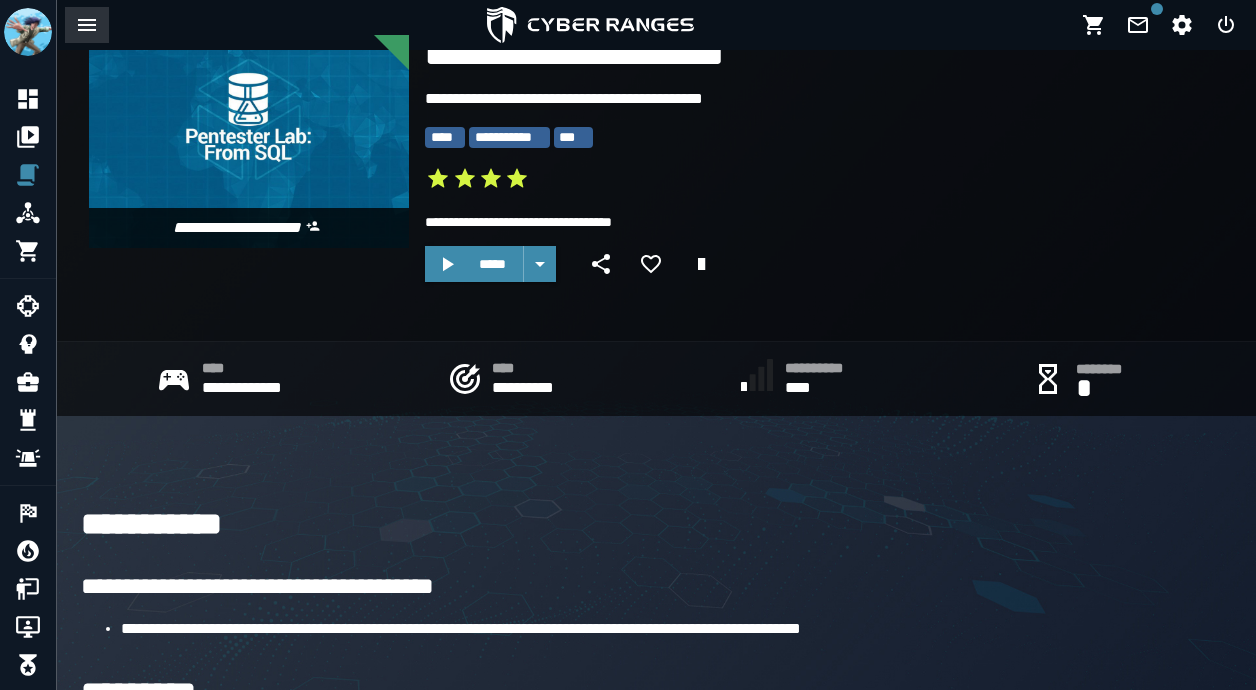 click 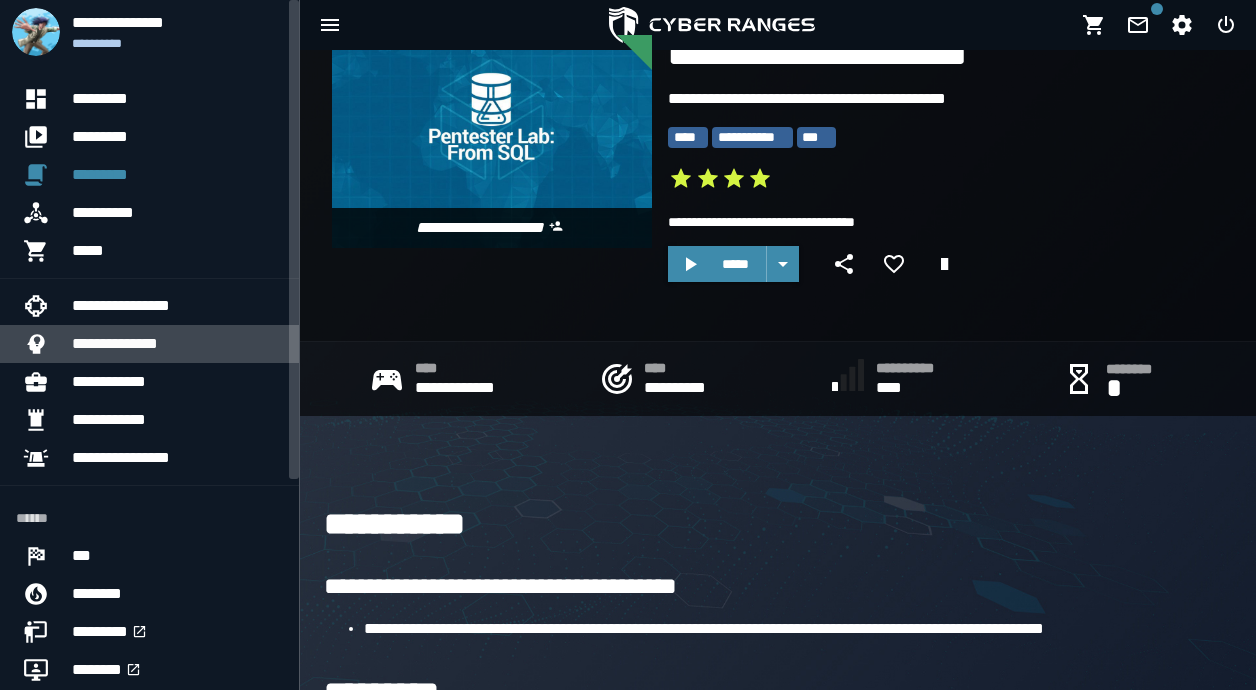 click on "**********" at bounding box center (177, 344) 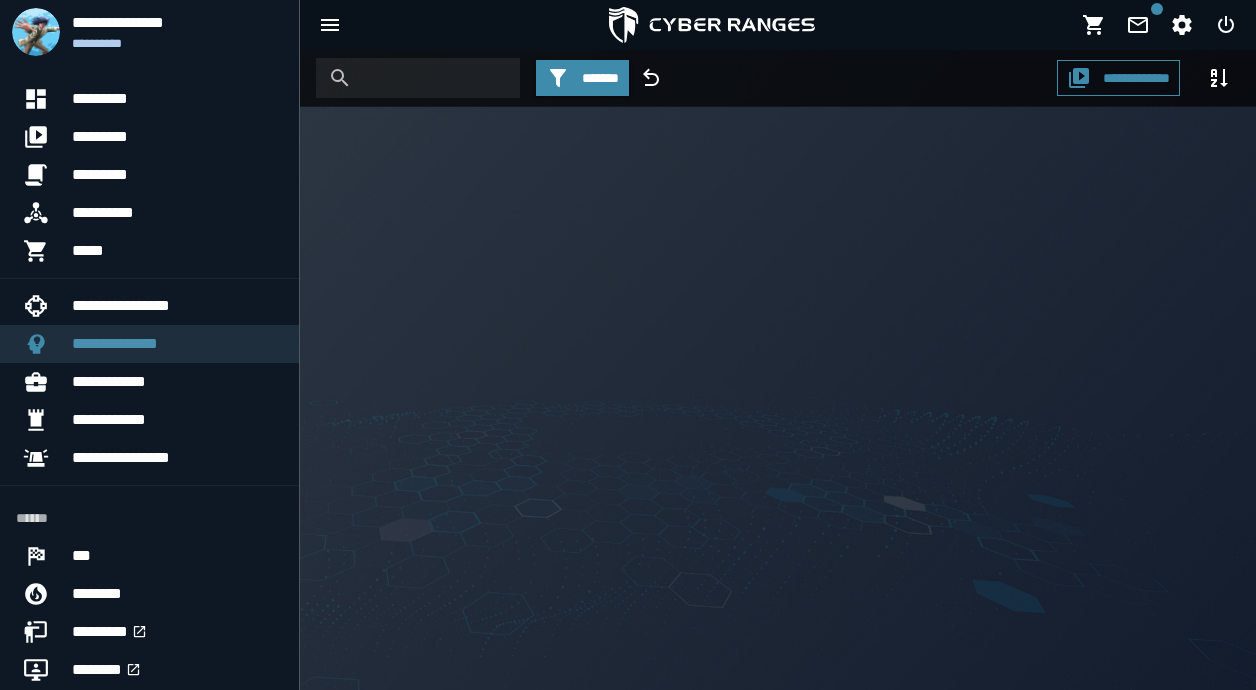 scroll, scrollTop: 0, scrollLeft: 0, axis: both 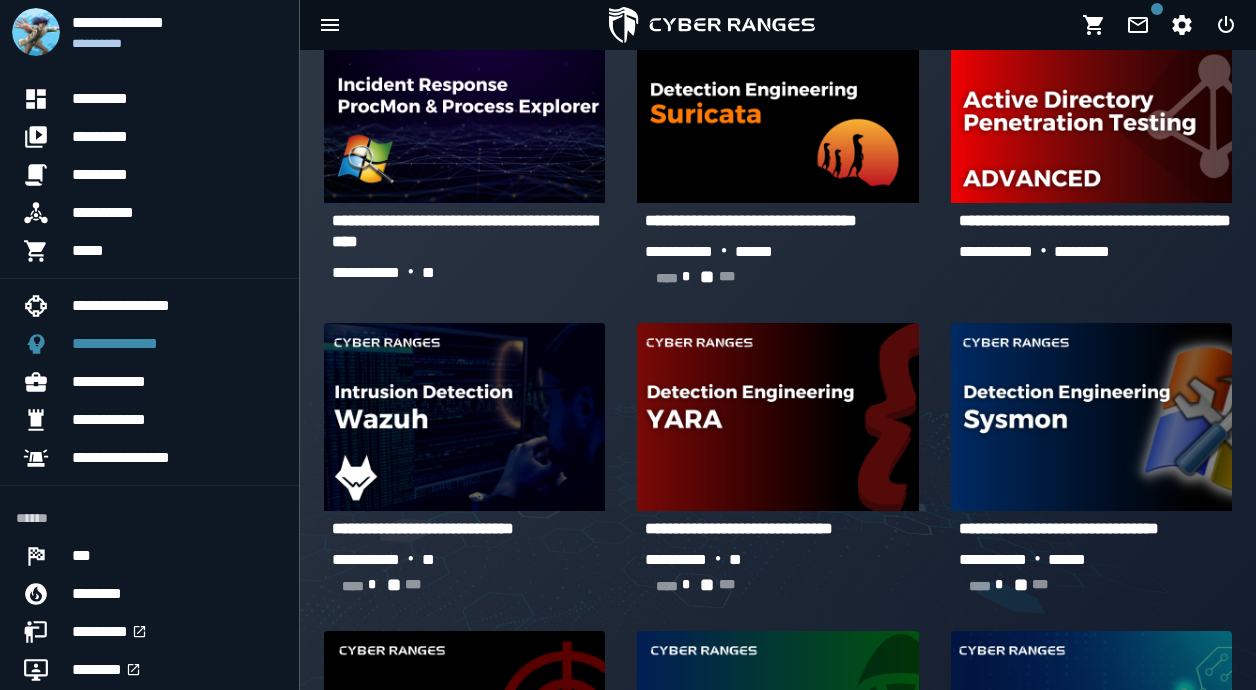 click on "**********" at bounding box center [1095, 220] 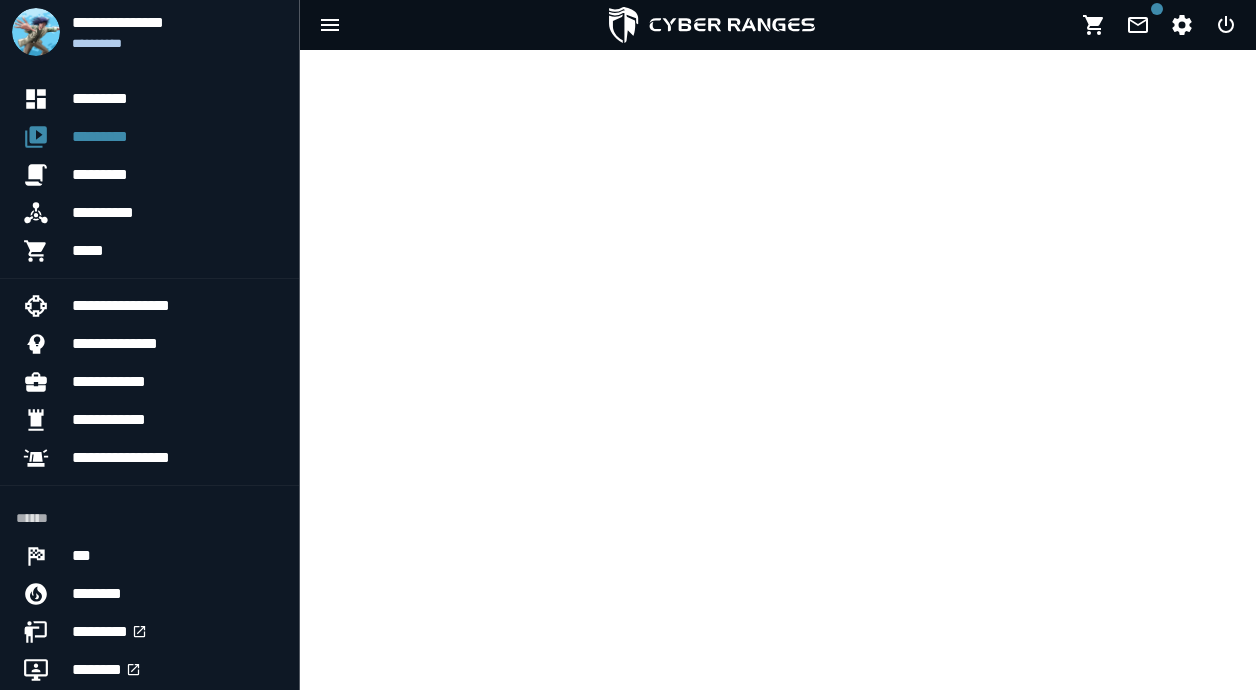 scroll, scrollTop: 0, scrollLeft: 0, axis: both 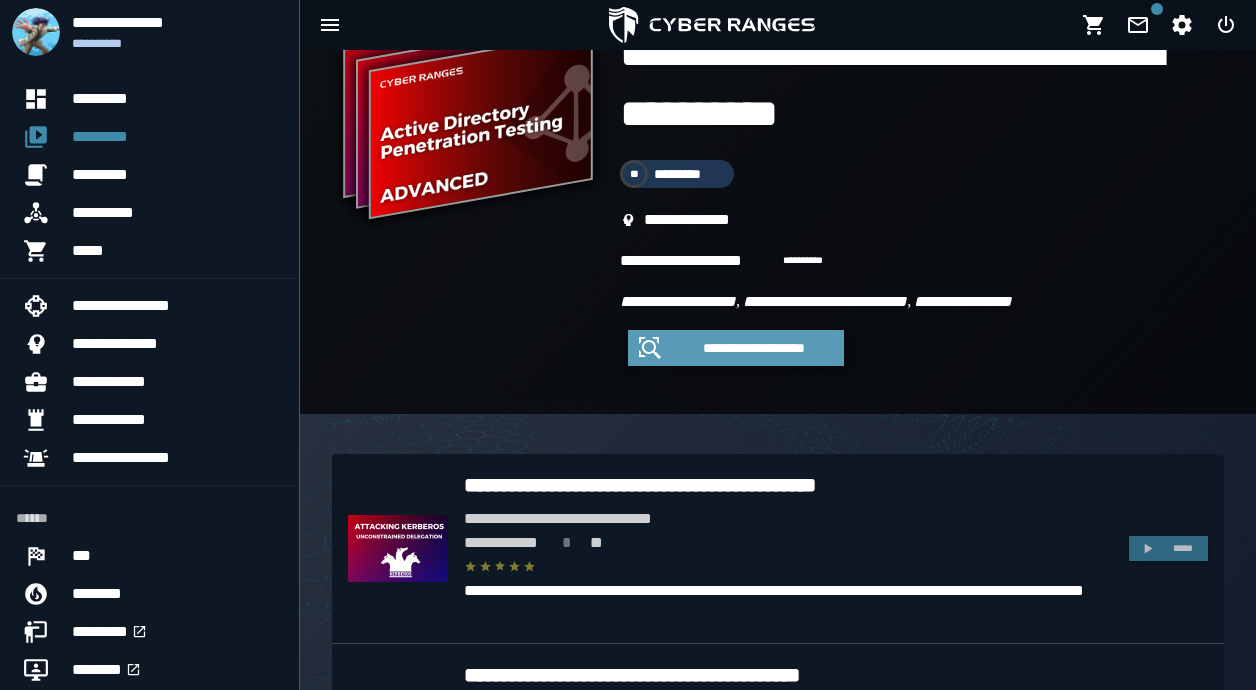 click on "**********" 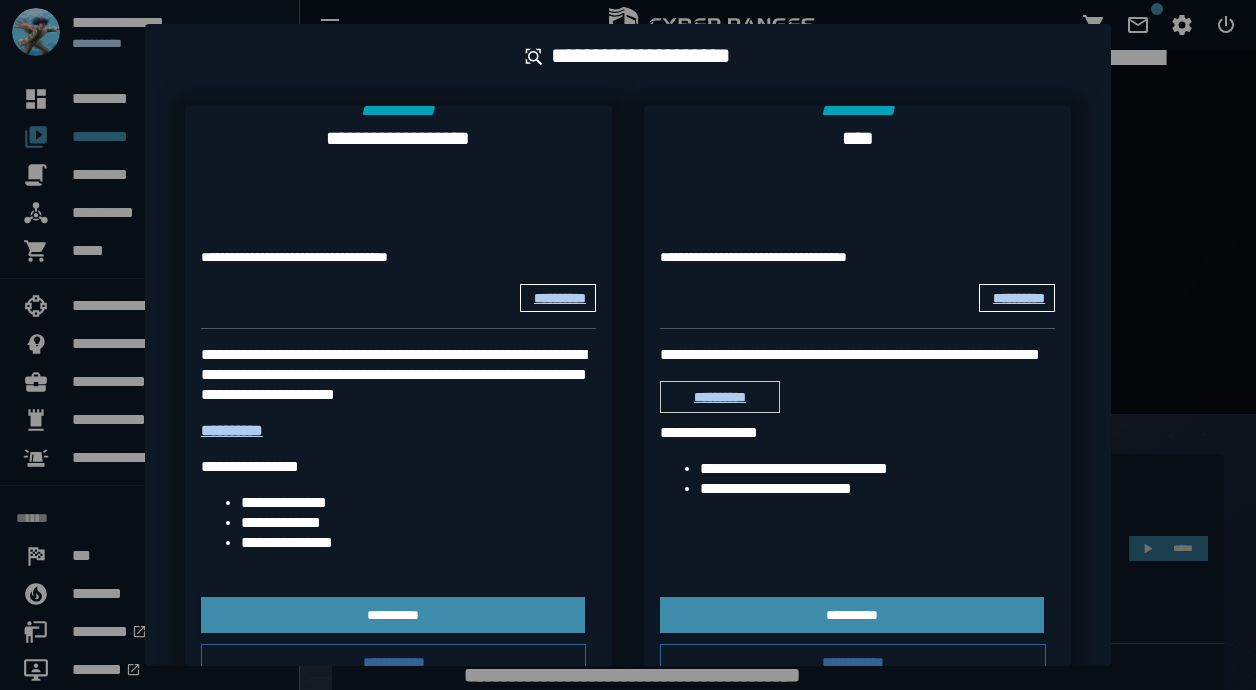scroll, scrollTop: 0, scrollLeft: 0, axis: both 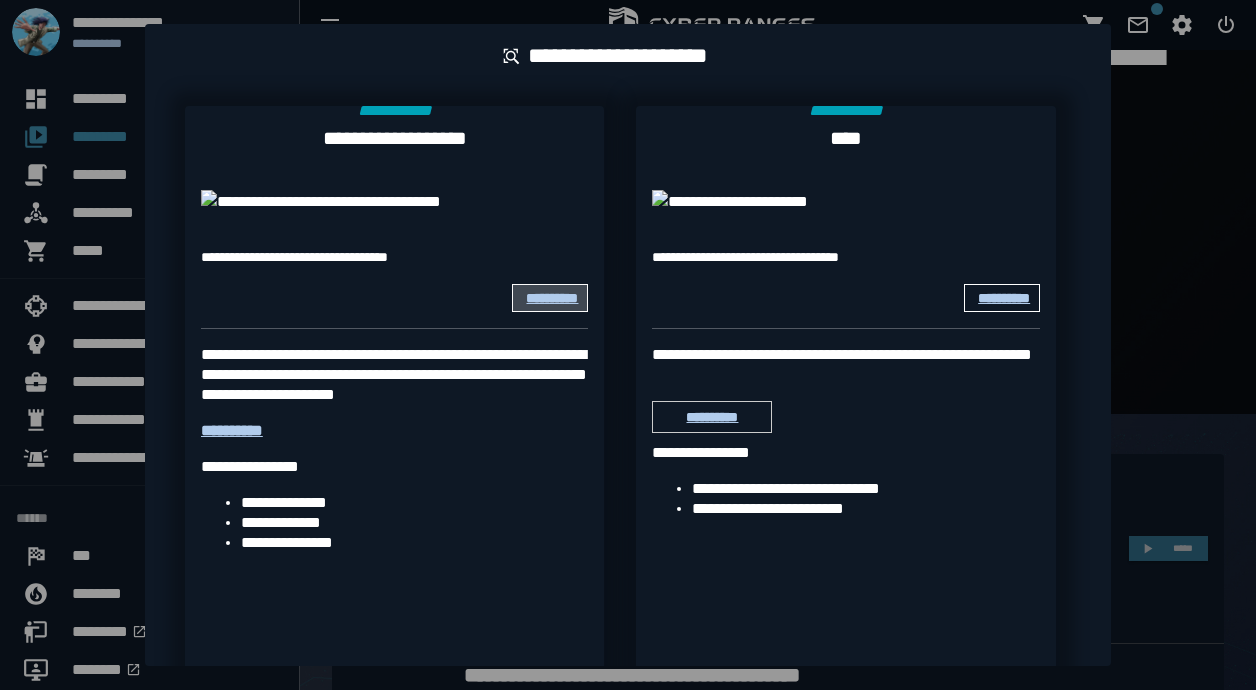 click at bounding box center (628, 345) 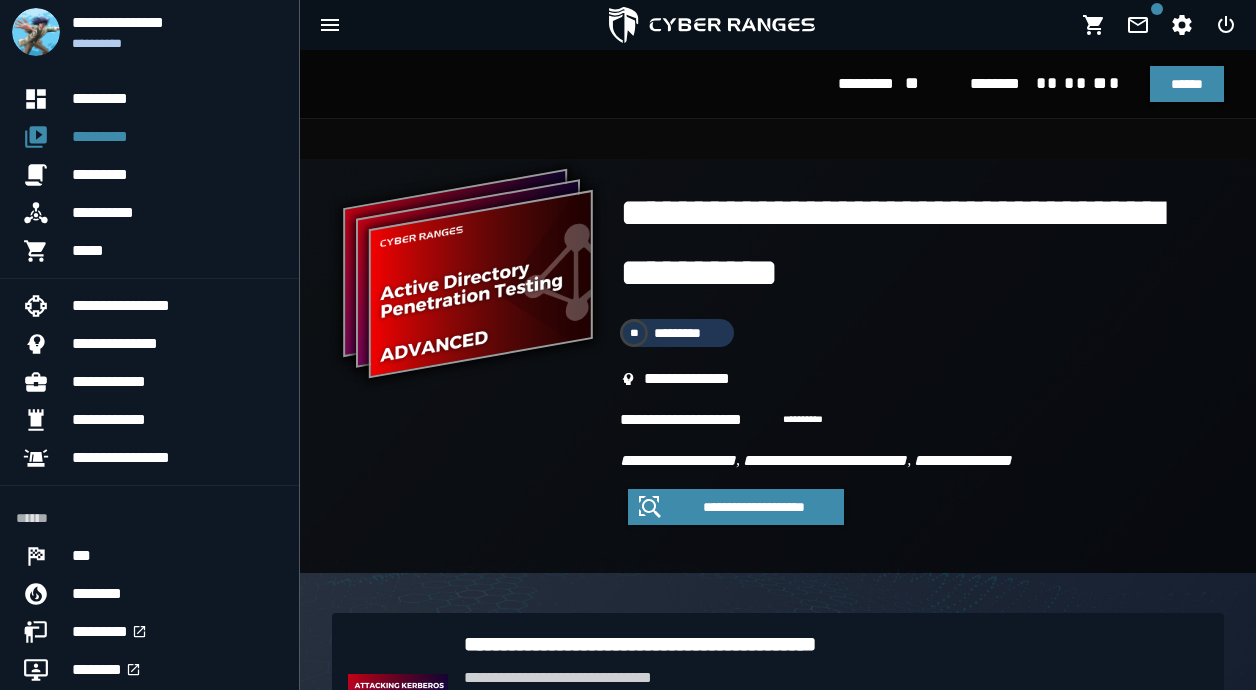 scroll, scrollTop: 159, scrollLeft: 0, axis: vertical 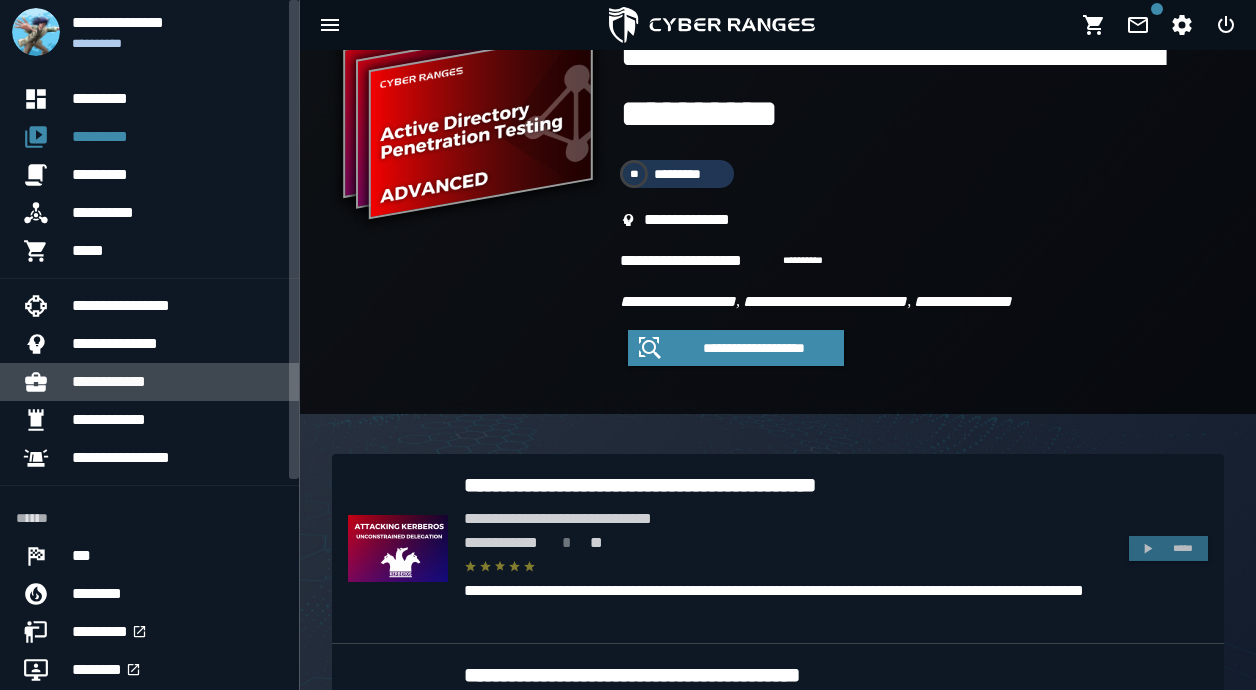click on "**********" at bounding box center [177, 382] 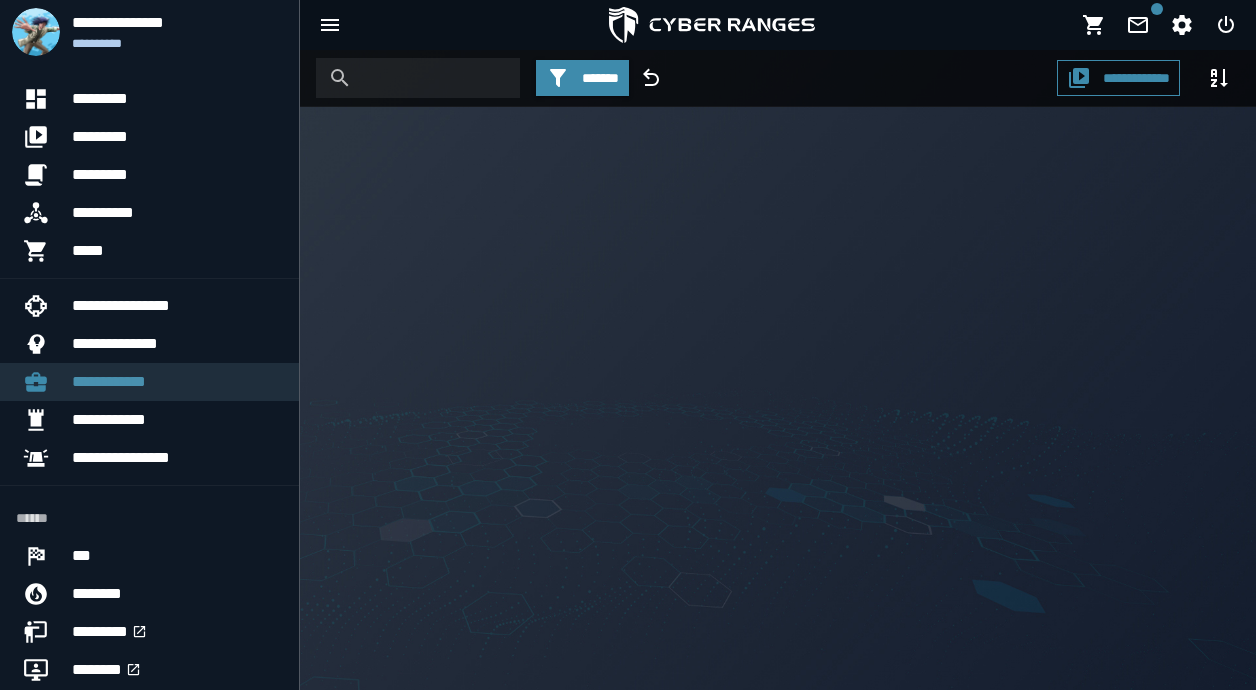 scroll, scrollTop: 0, scrollLeft: 0, axis: both 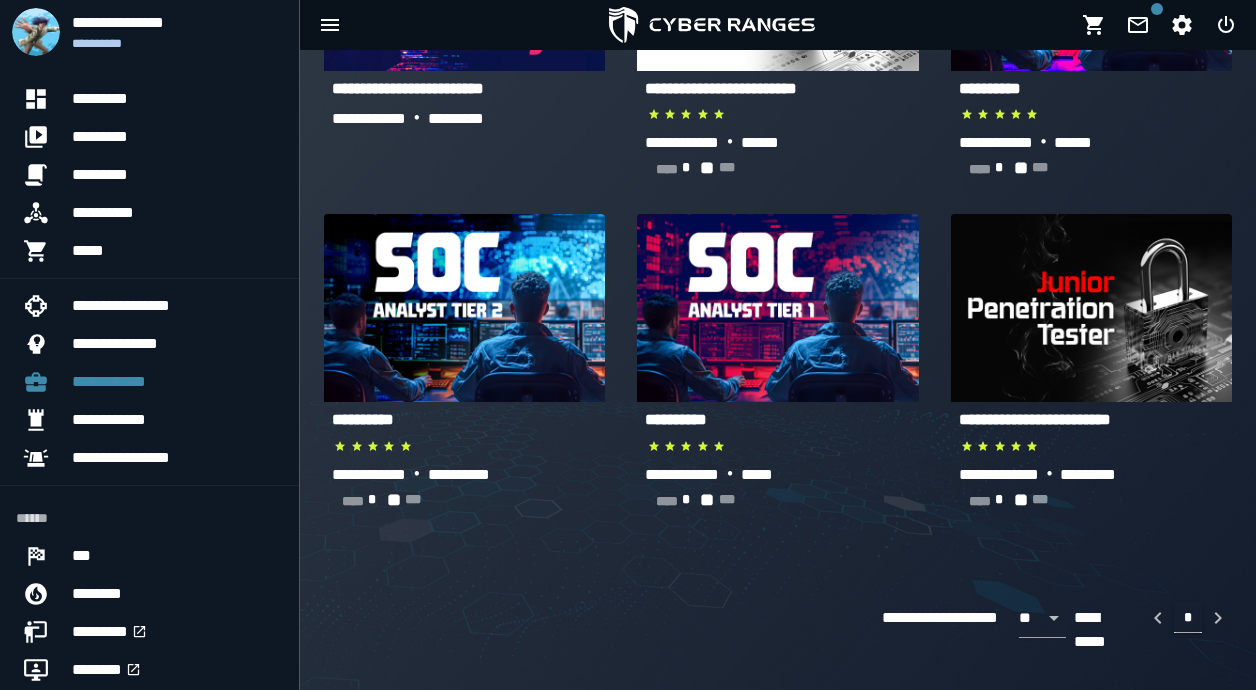 click on "**********" at bounding box center [1035, 419] 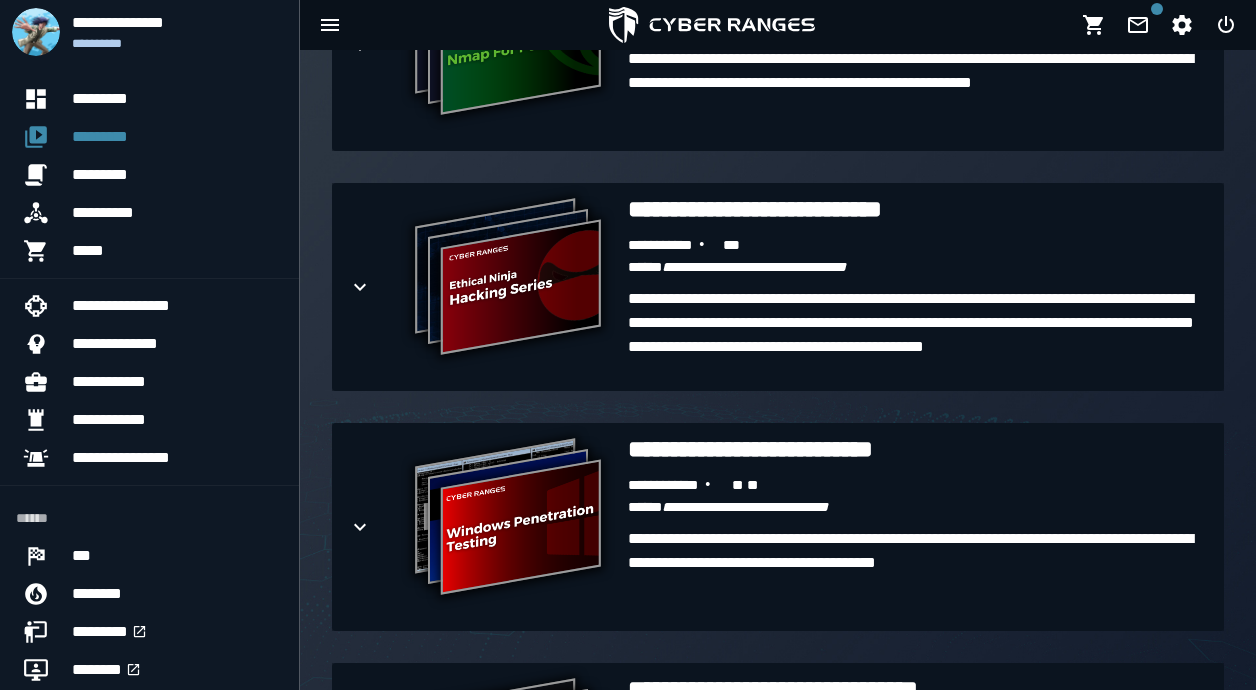 scroll, scrollTop: 1660, scrollLeft: 0, axis: vertical 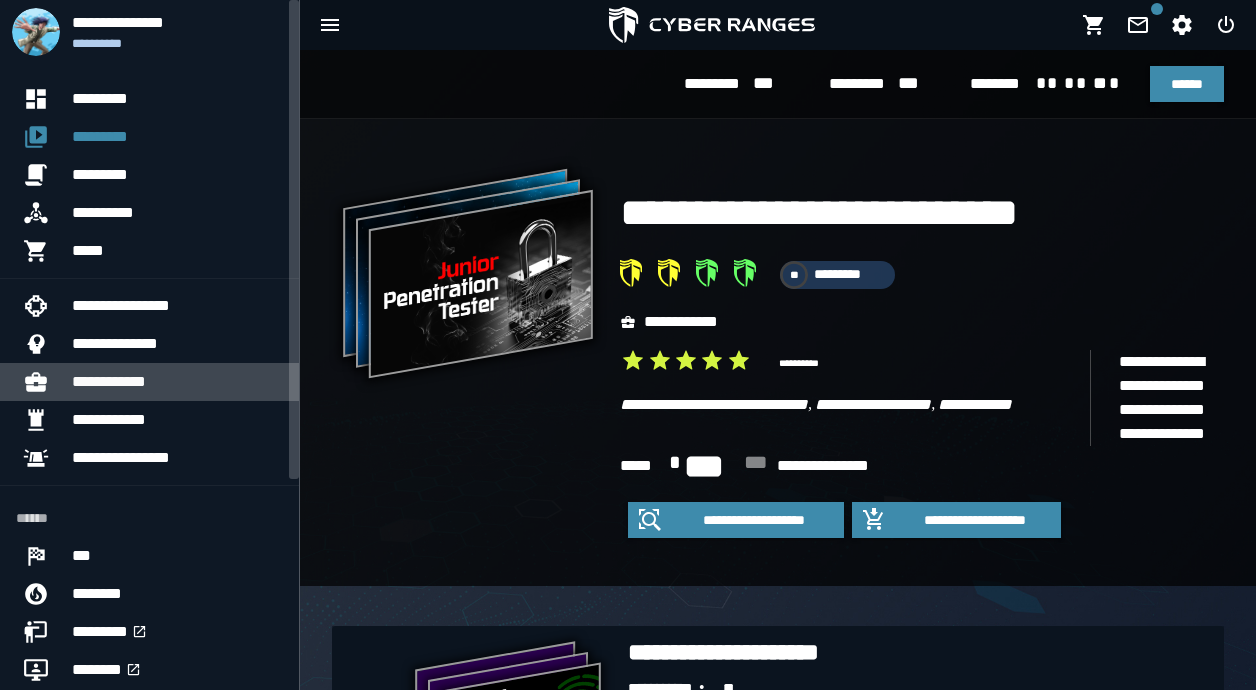 click on "**********" at bounding box center [177, 382] 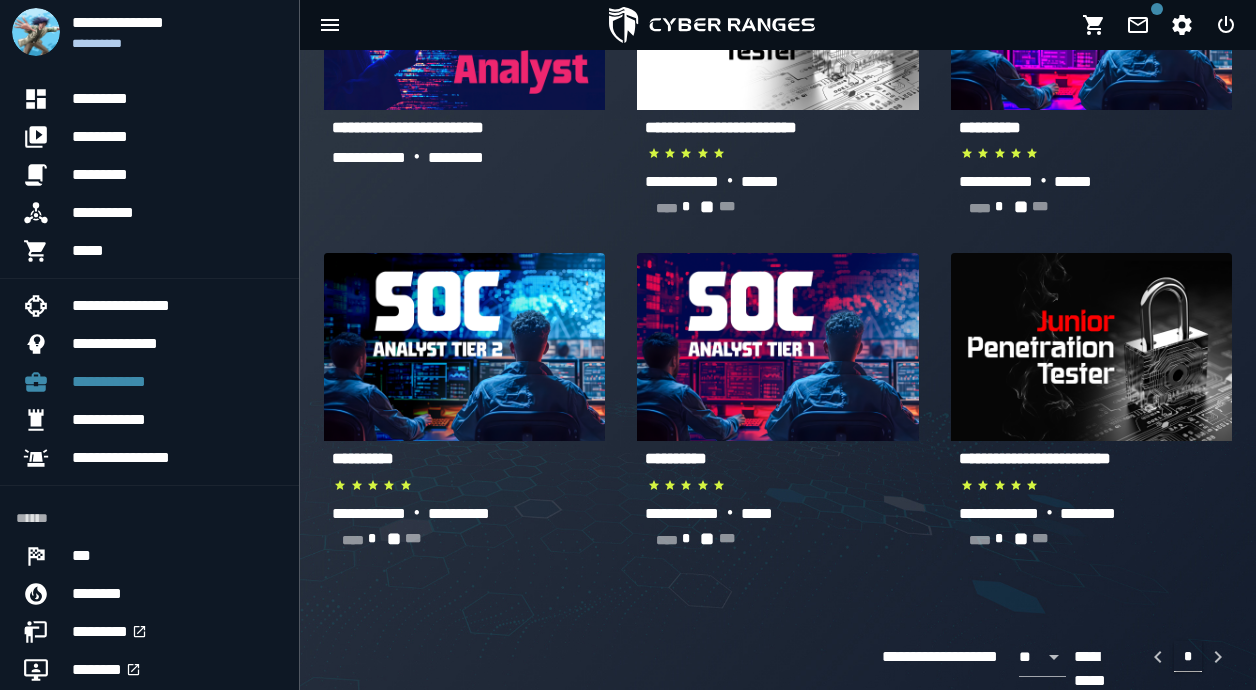 scroll, scrollTop: 288, scrollLeft: 0, axis: vertical 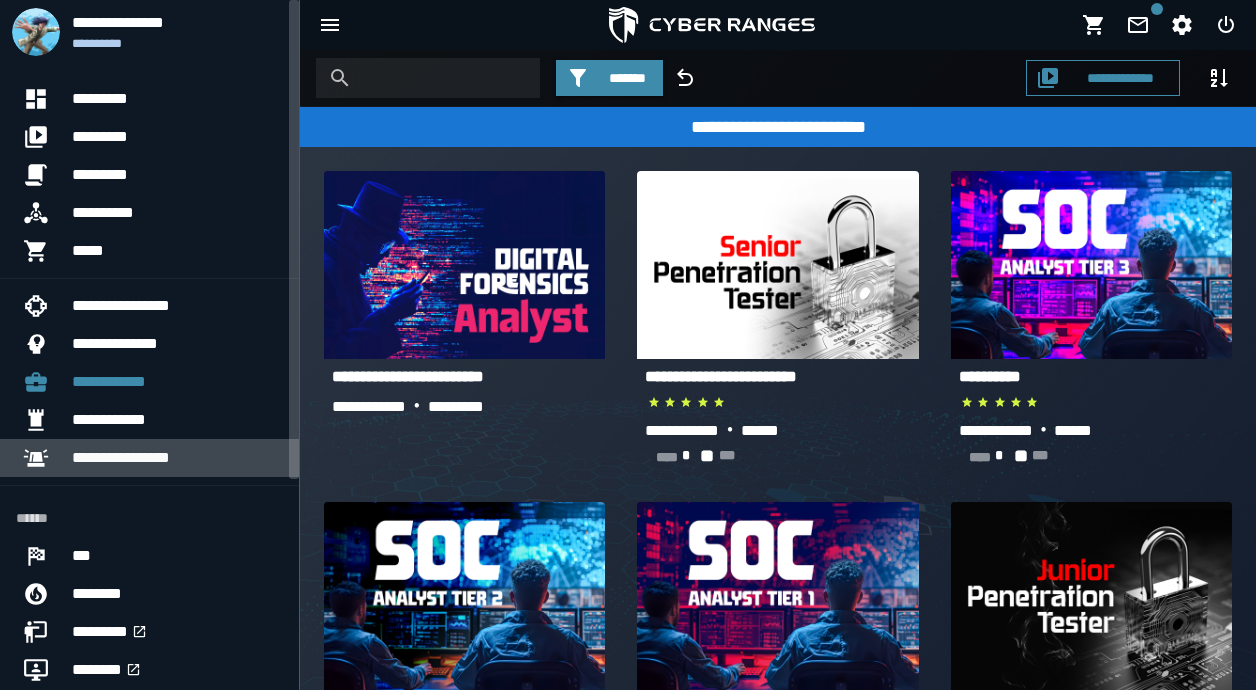 click on "**********" at bounding box center (177, 458) 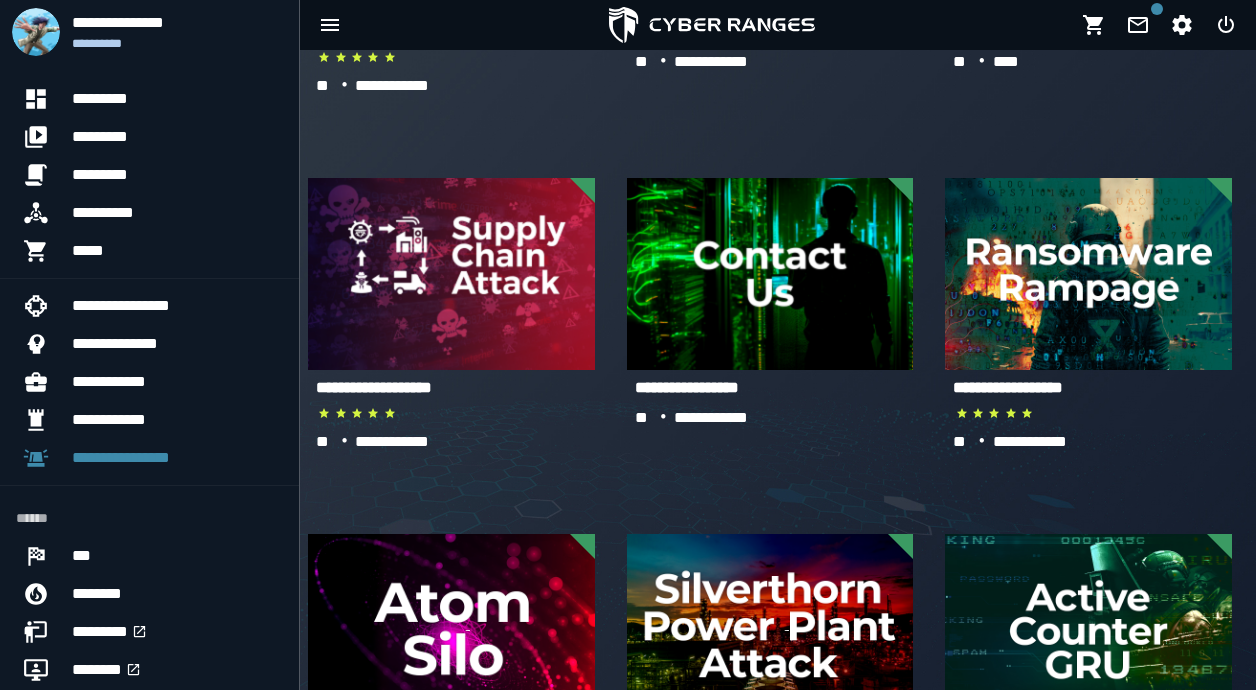 scroll, scrollTop: 1114, scrollLeft: 0, axis: vertical 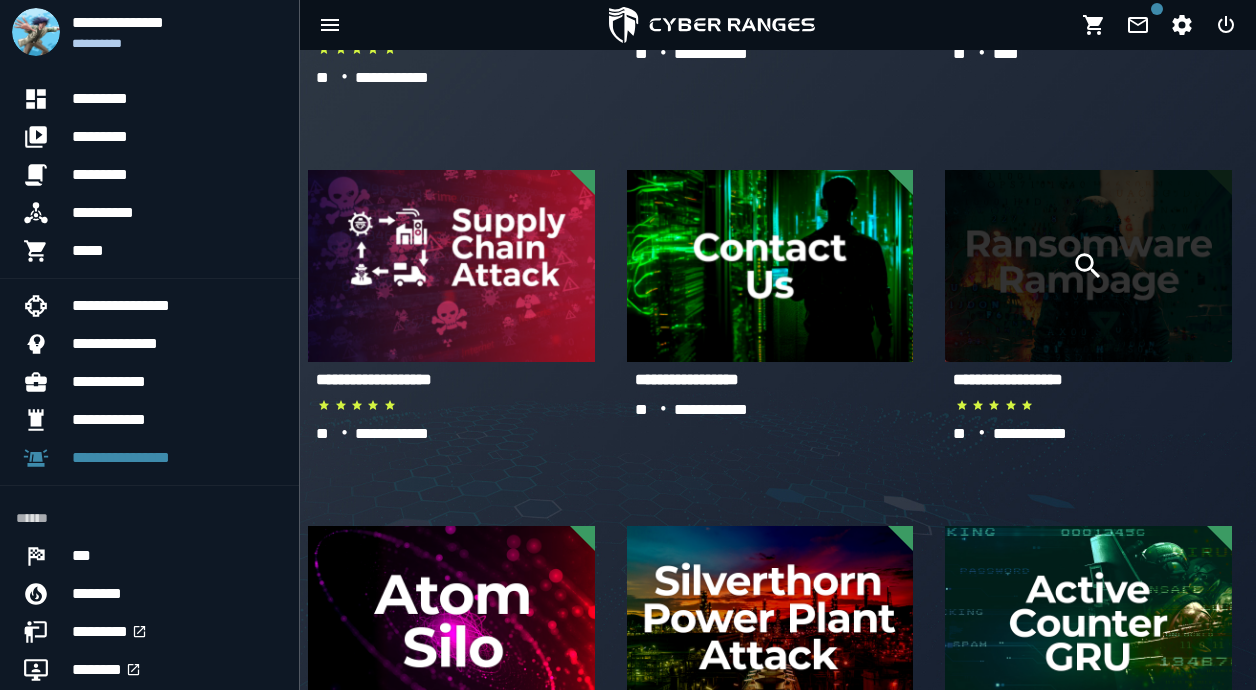 click 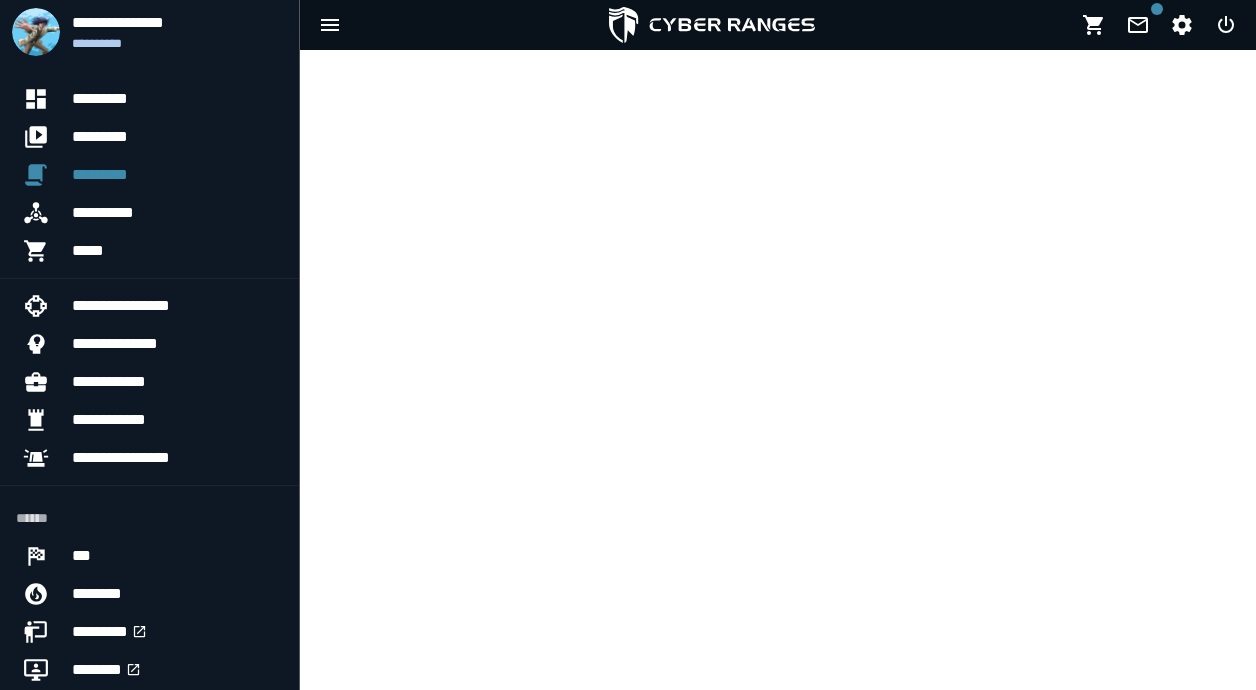 scroll, scrollTop: 0, scrollLeft: 0, axis: both 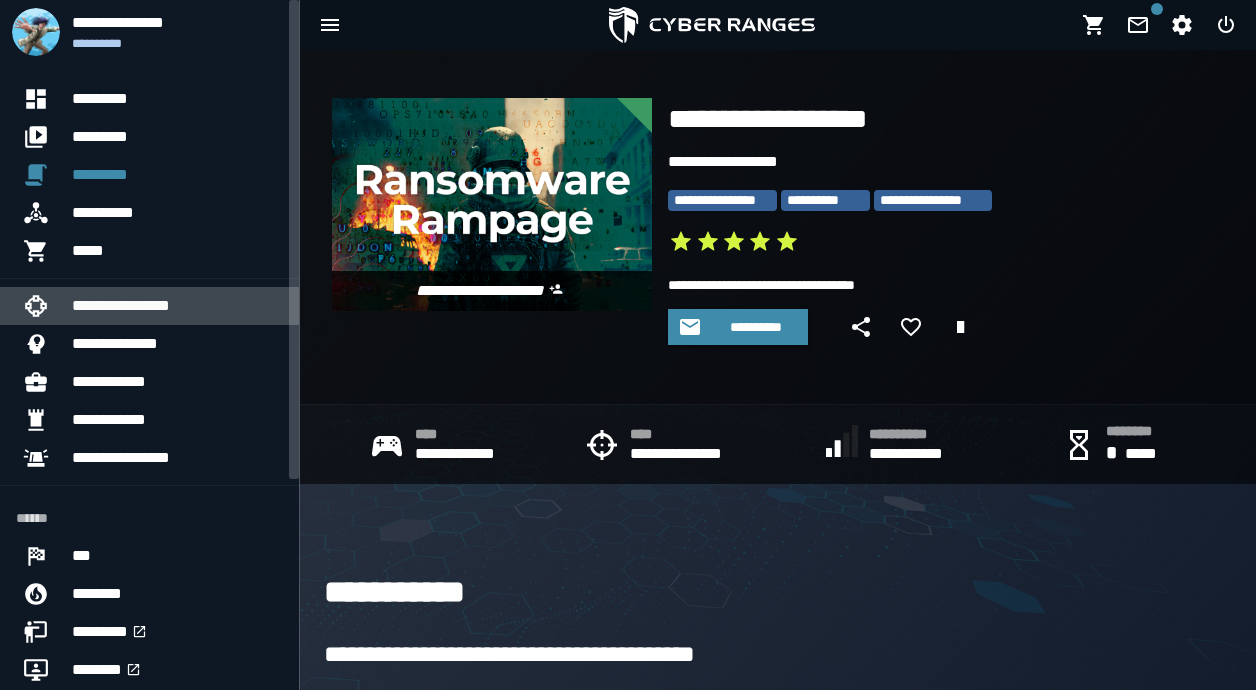 click on "**********" at bounding box center (177, 306) 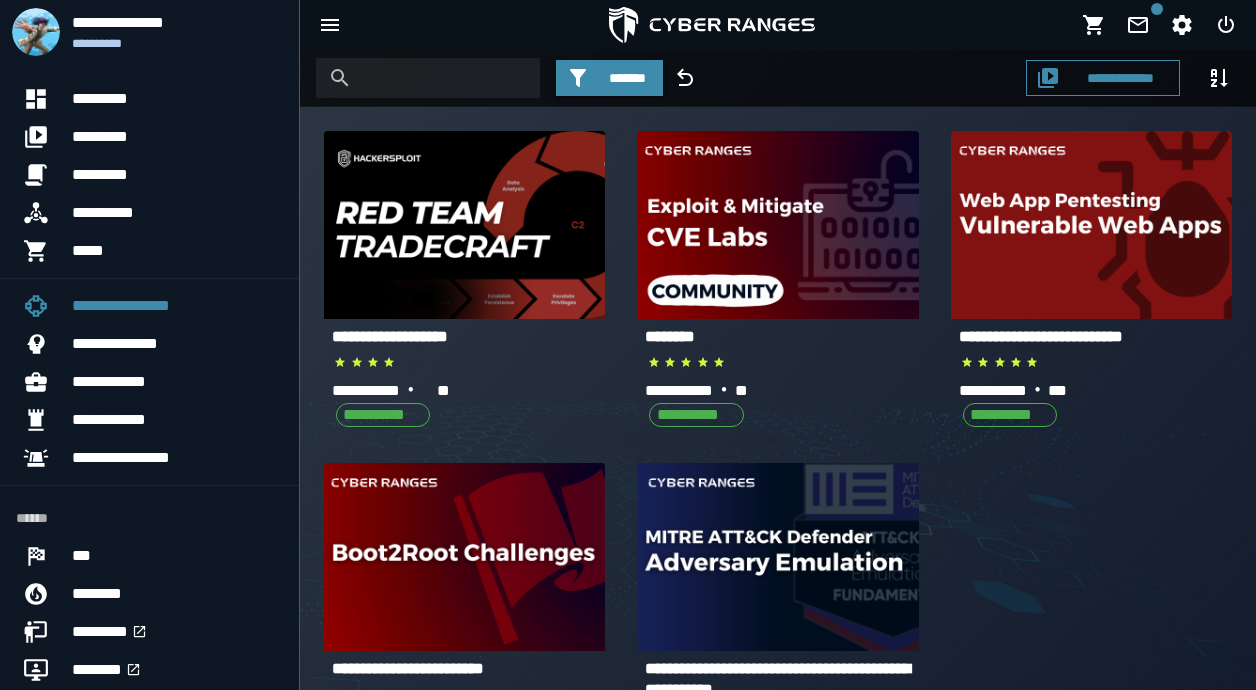 click on "**********" at bounding box center [408, 668] 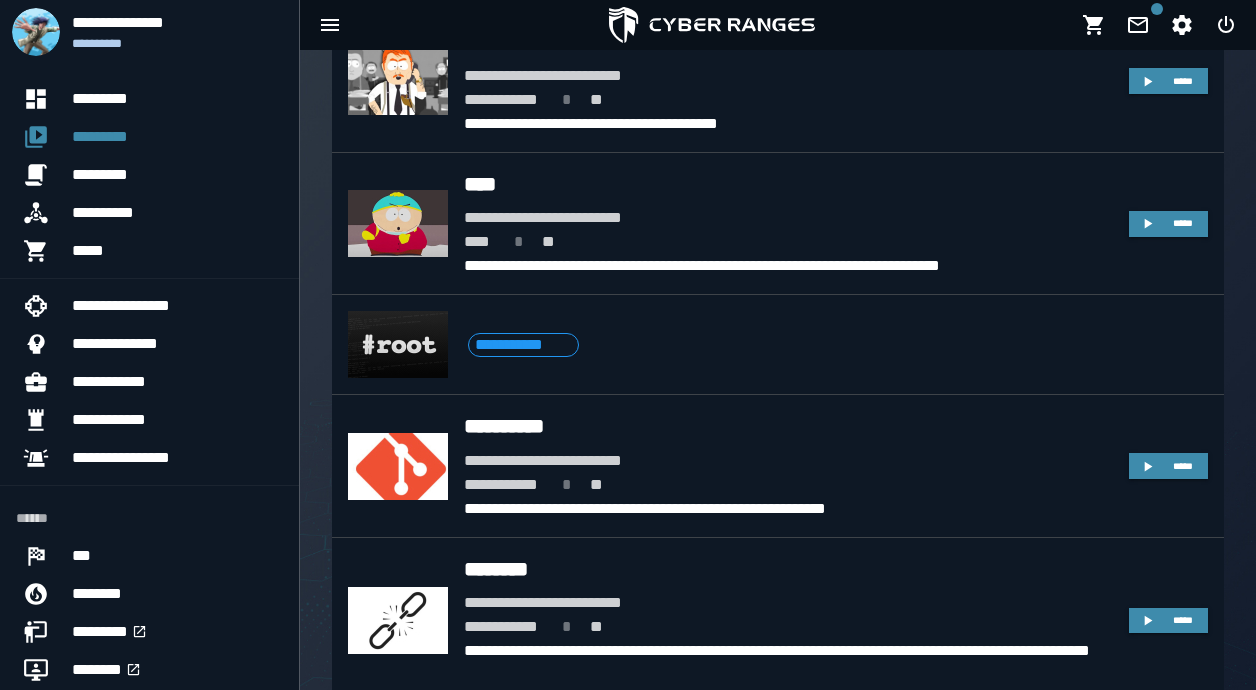 scroll, scrollTop: 2410, scrollLeft: 0, axis: vertical 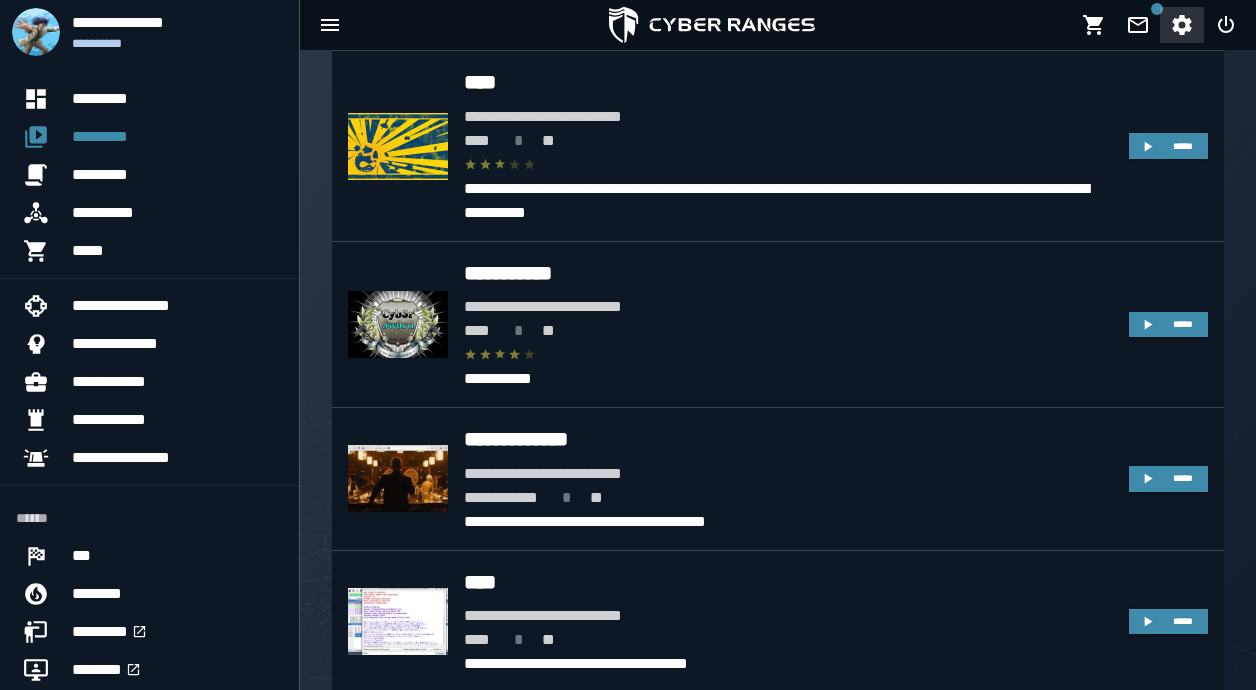 click 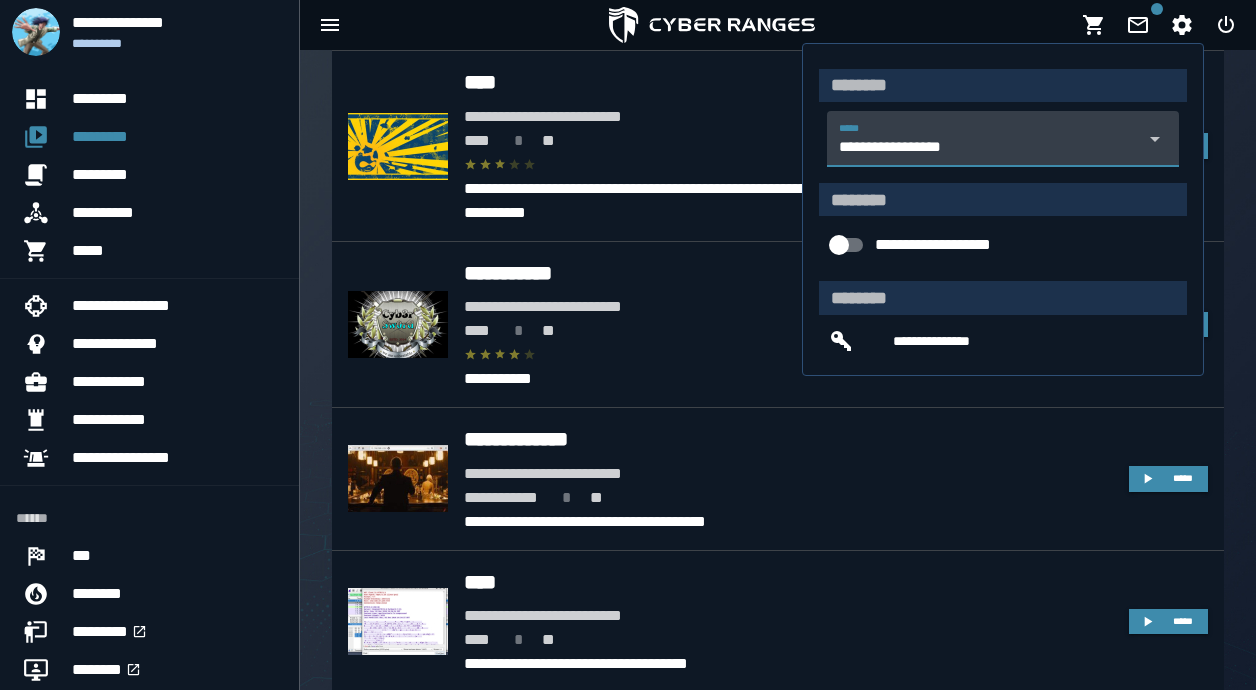 click 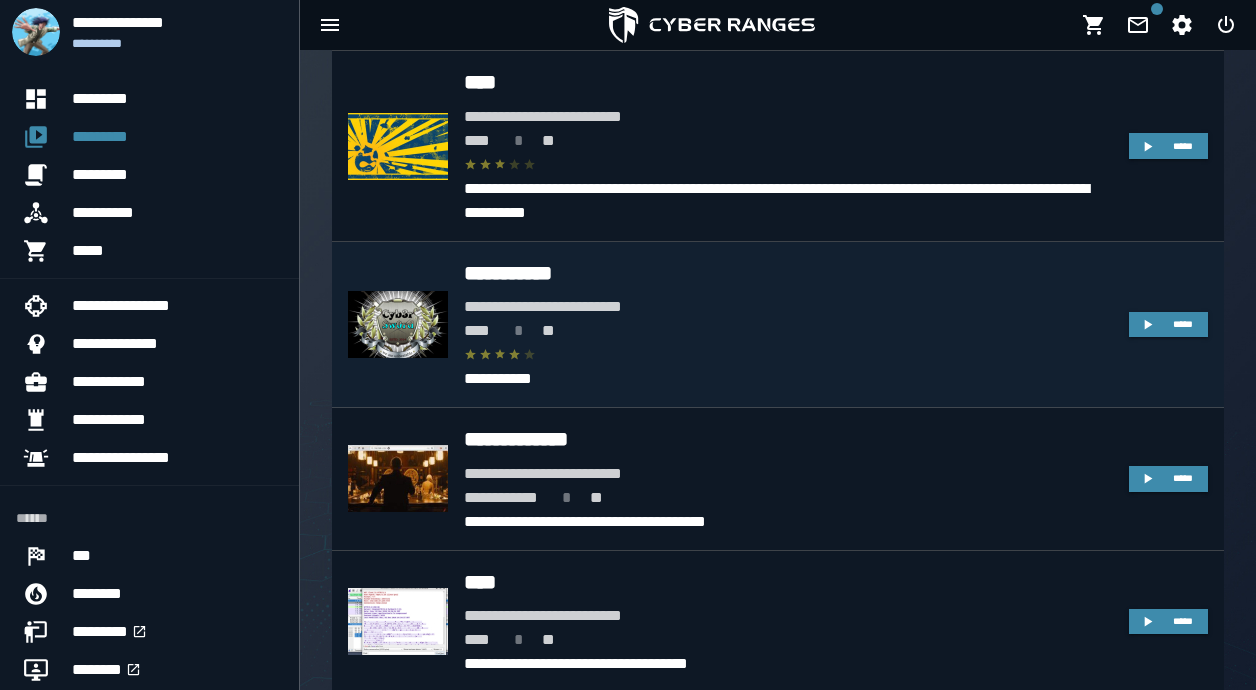 click at bounding box center [788, 355] 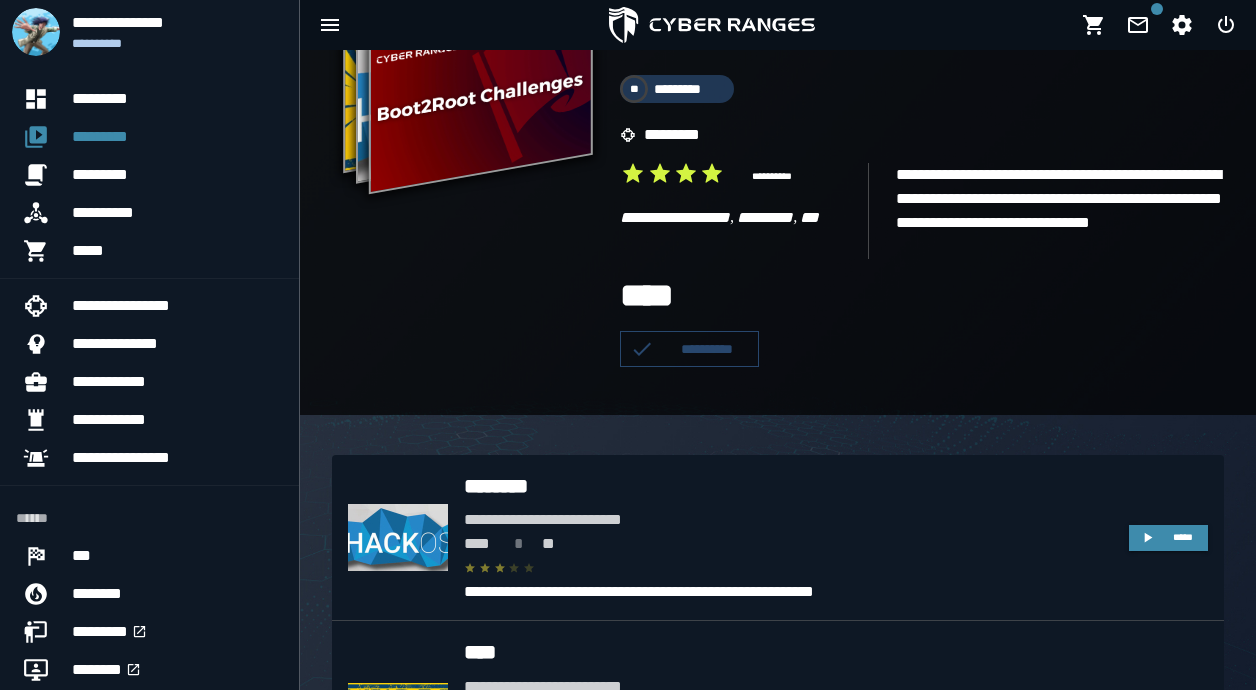 scroll, scrollTop: 350, scrollLeft: 0, axis: vertical 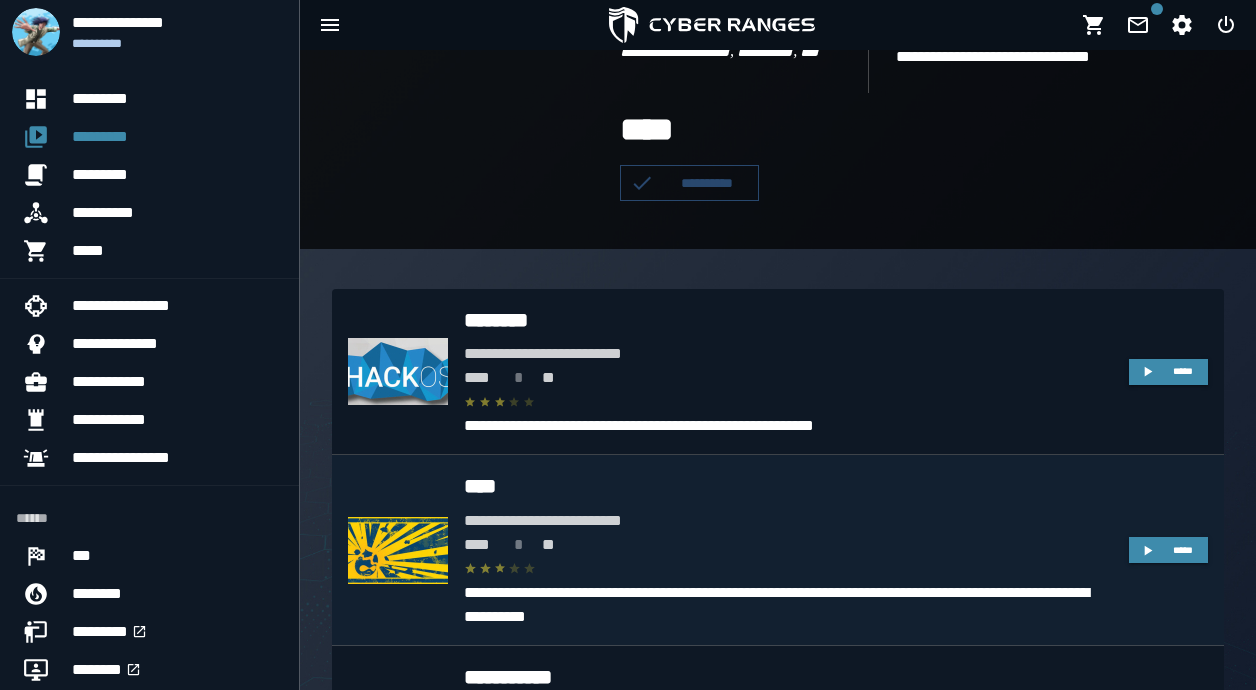 click on "**********" at bounding box center [788, 521] 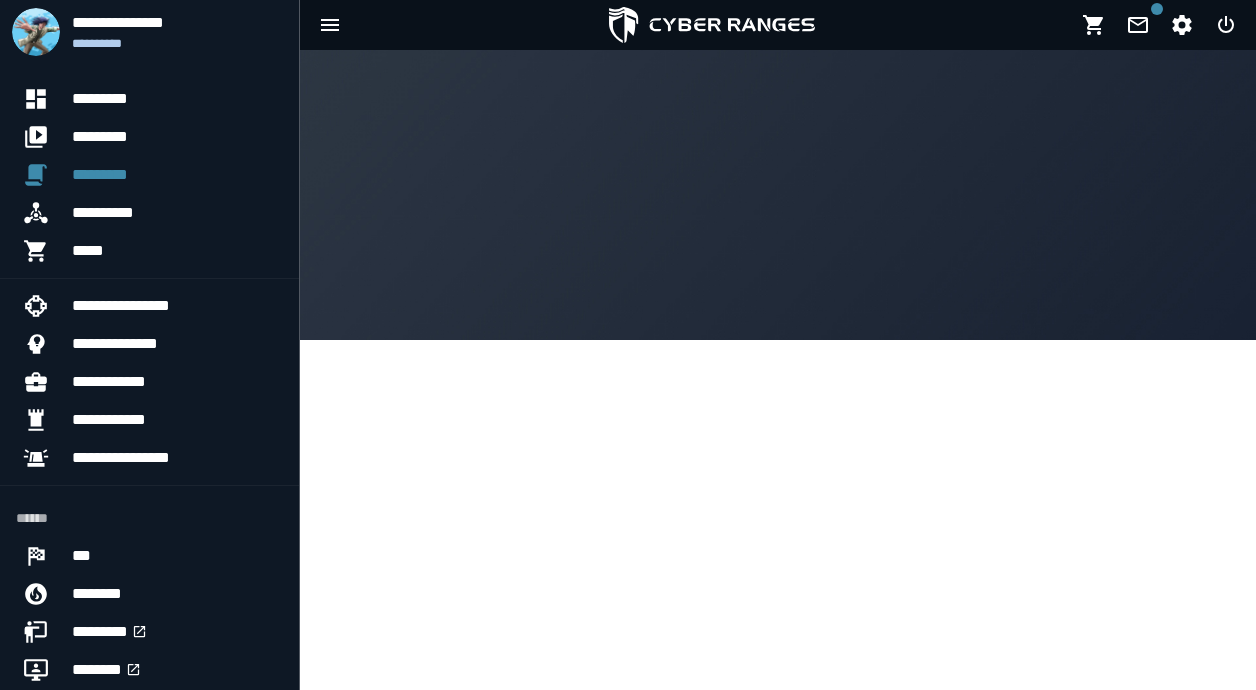 scroll, scrollTop: 0, scrollLeft: 0, axis: both 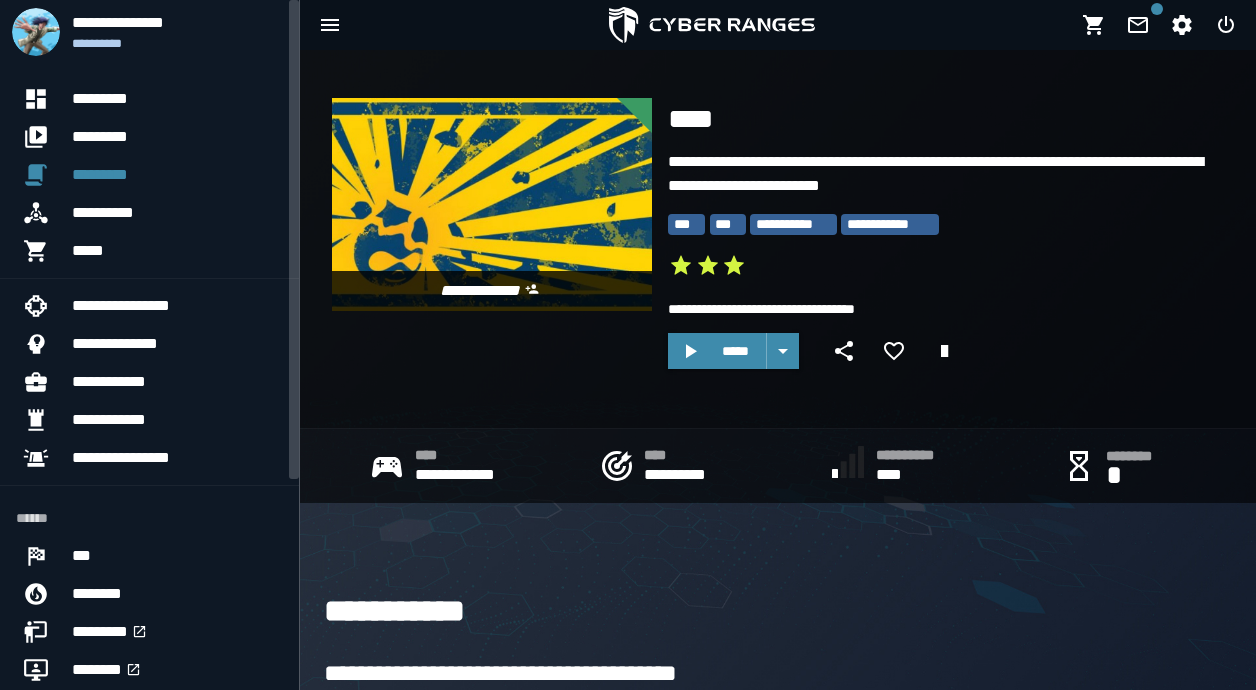 drag, startPoint x: 293, startPoint y: 135, endPoint x: 341, endPoint y: 71, distance: 80 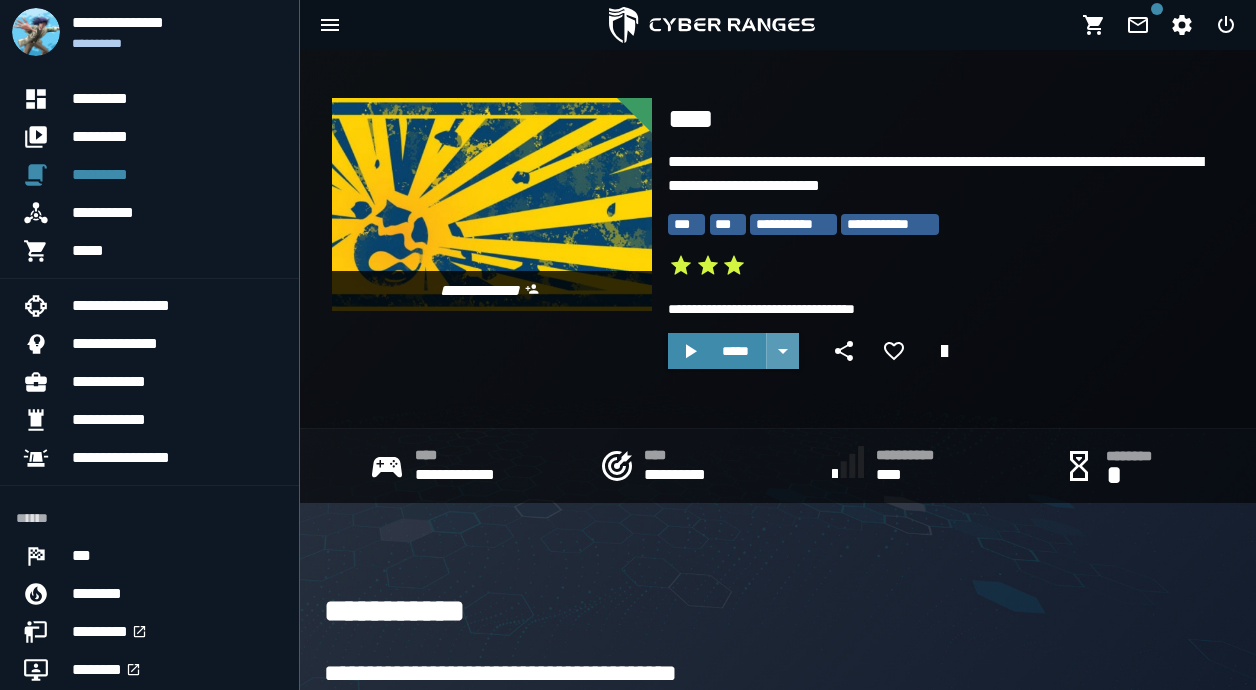 click 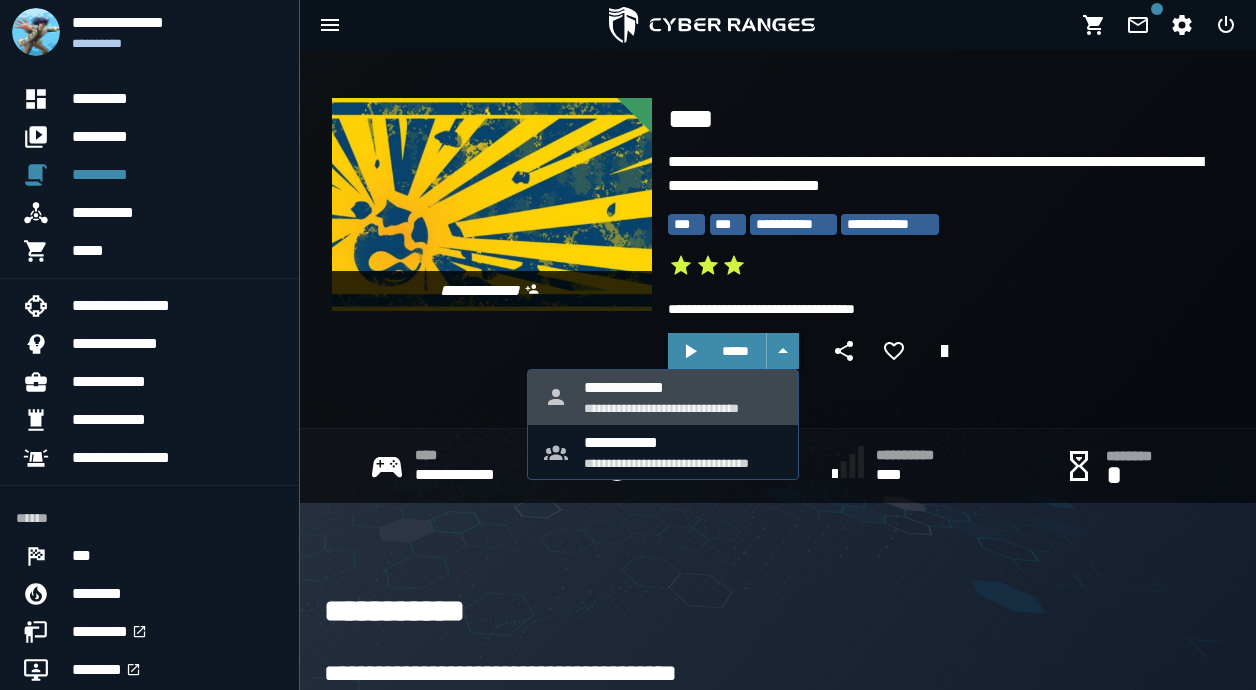 click on "**********" at bounding box center [683, 408] 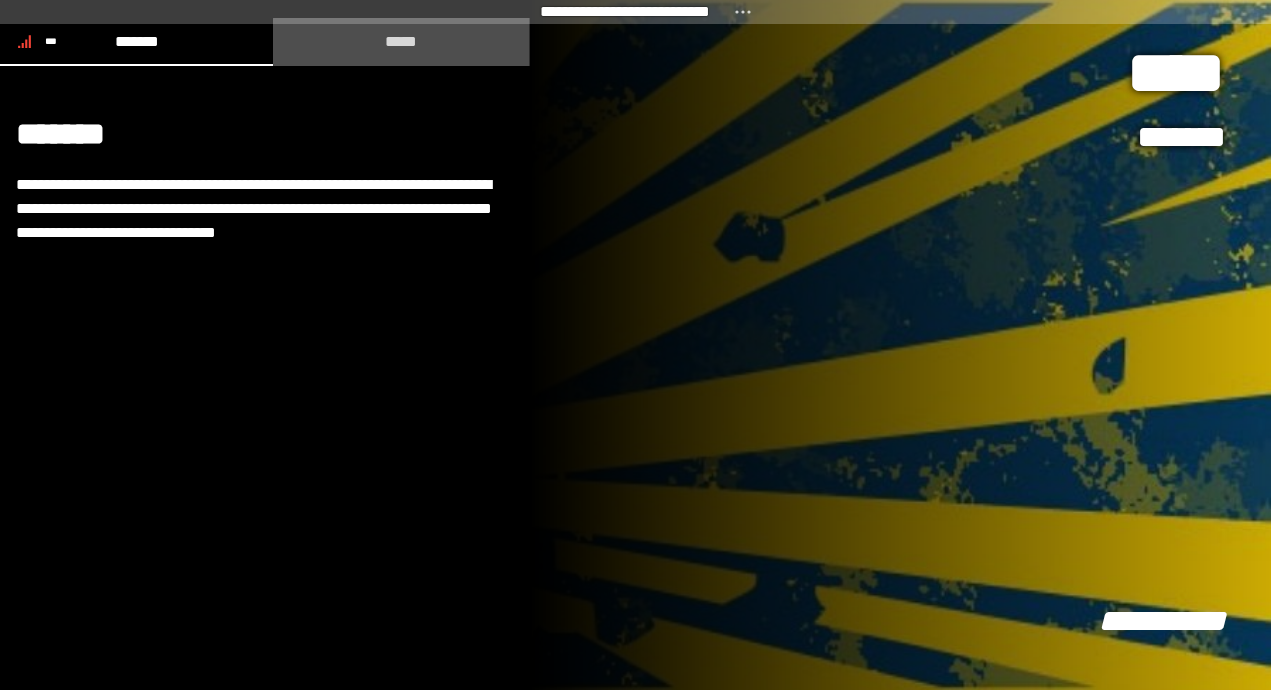 click on "*****" at bounding box center (402, 42) 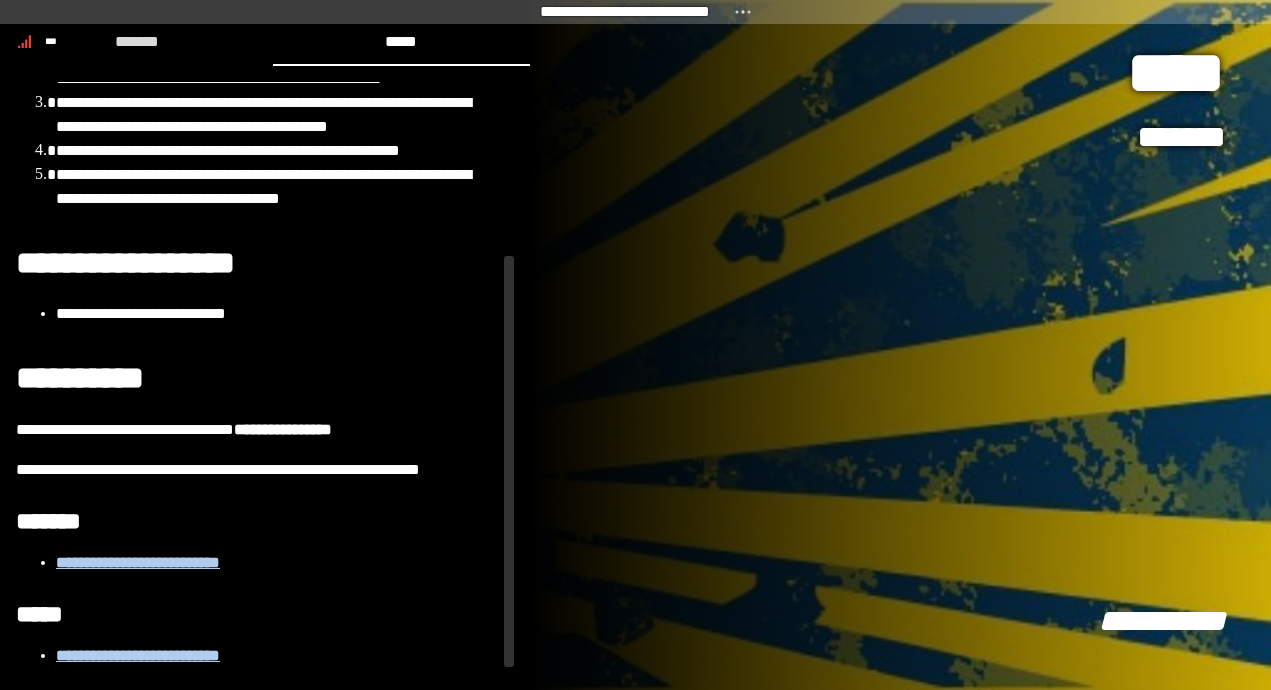 scroll, scrollTop: 260, scrollLeft: 0, axis: vertical 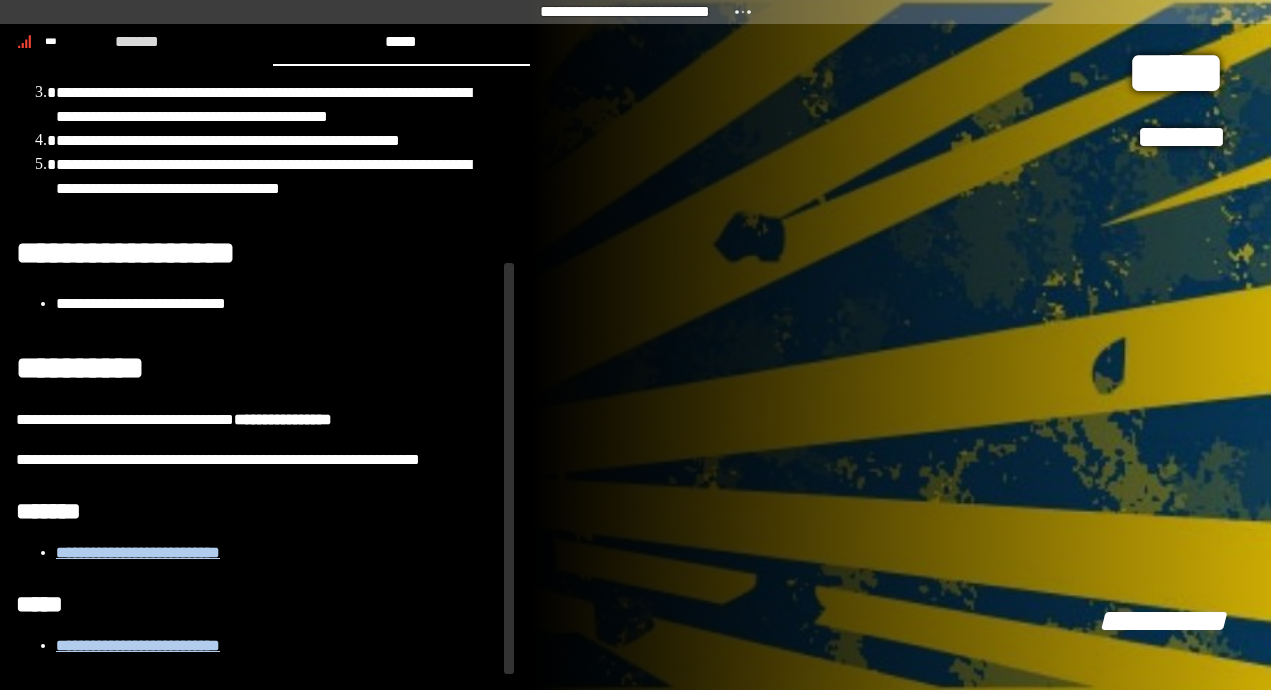 drag, startPoint x: 513, startPoint y: 161, endPoint x: 499, endPoint y: 396, distance: 235.41666 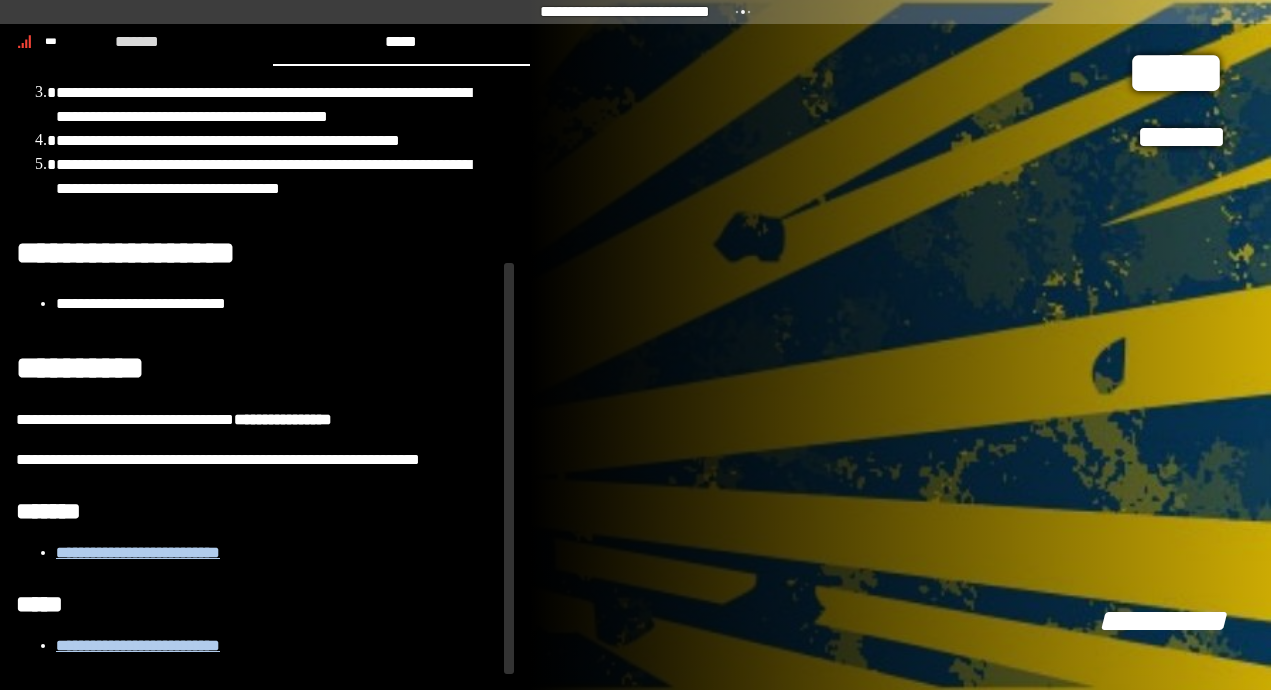 click on "[FIRST] [LAST] [ADDRESS] [CITY], [STATE] [ZIP] [COUNTRY]" at bounding box center (635, 345) 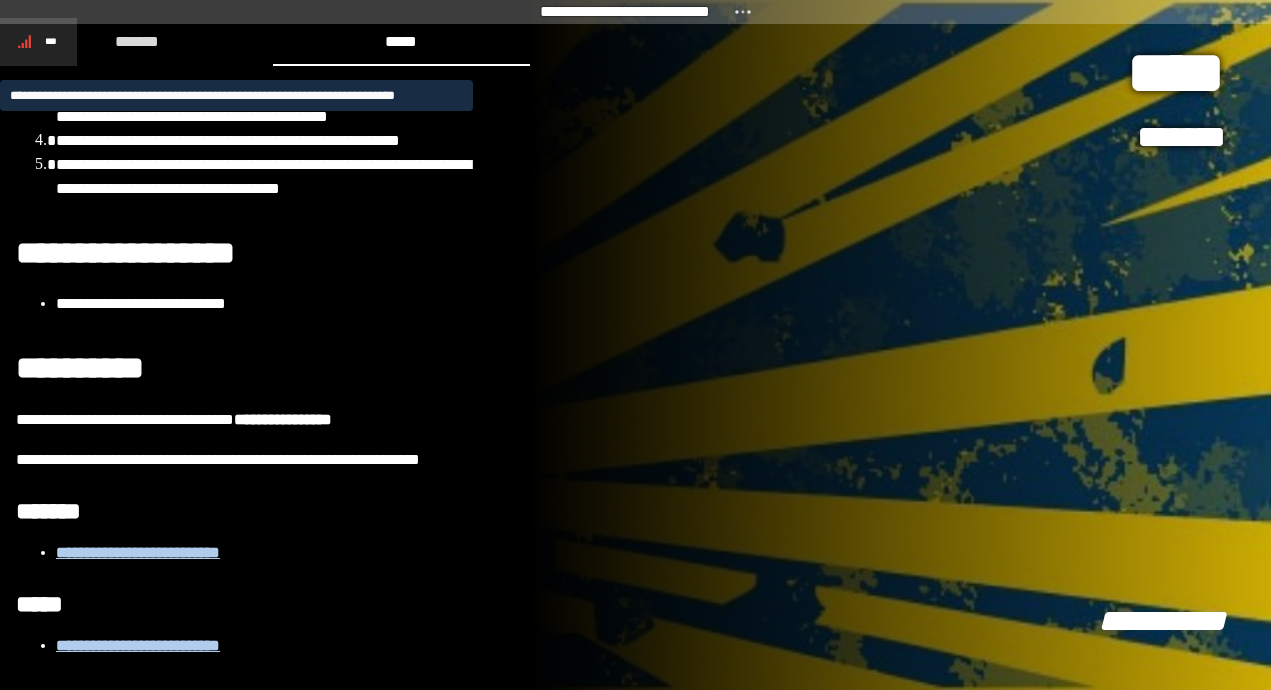 click on "***" at bounding box center (51, 41) 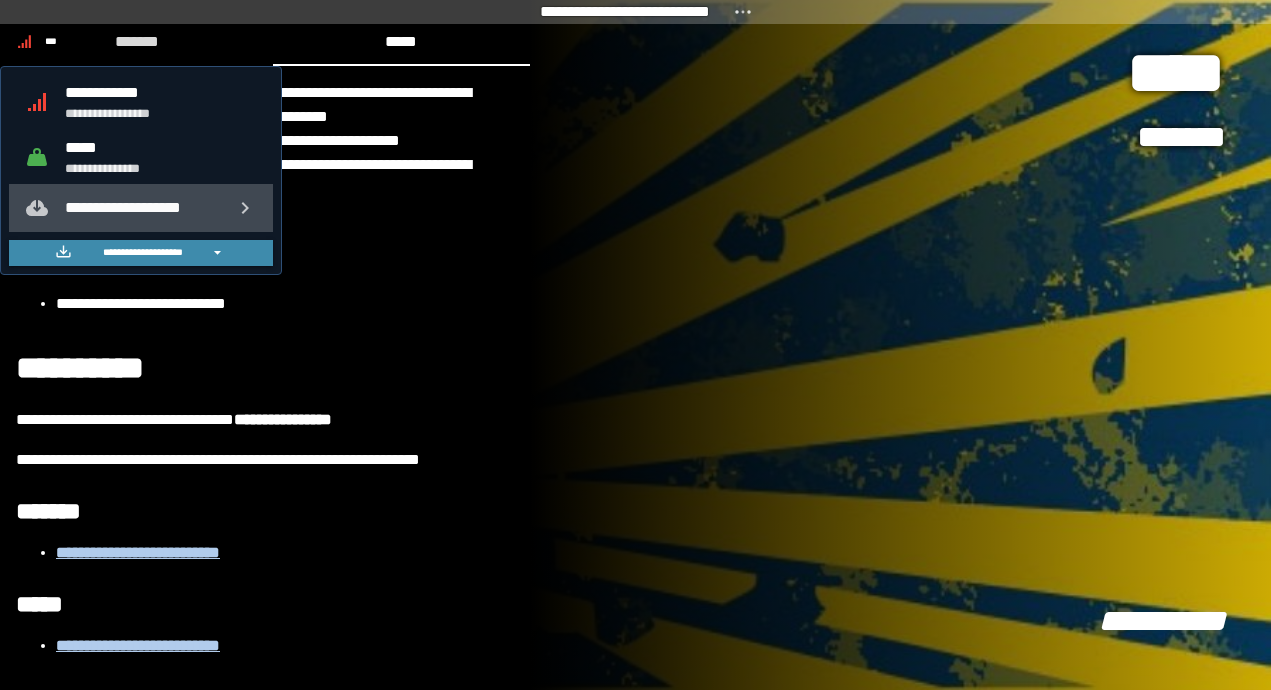 click on "**********" 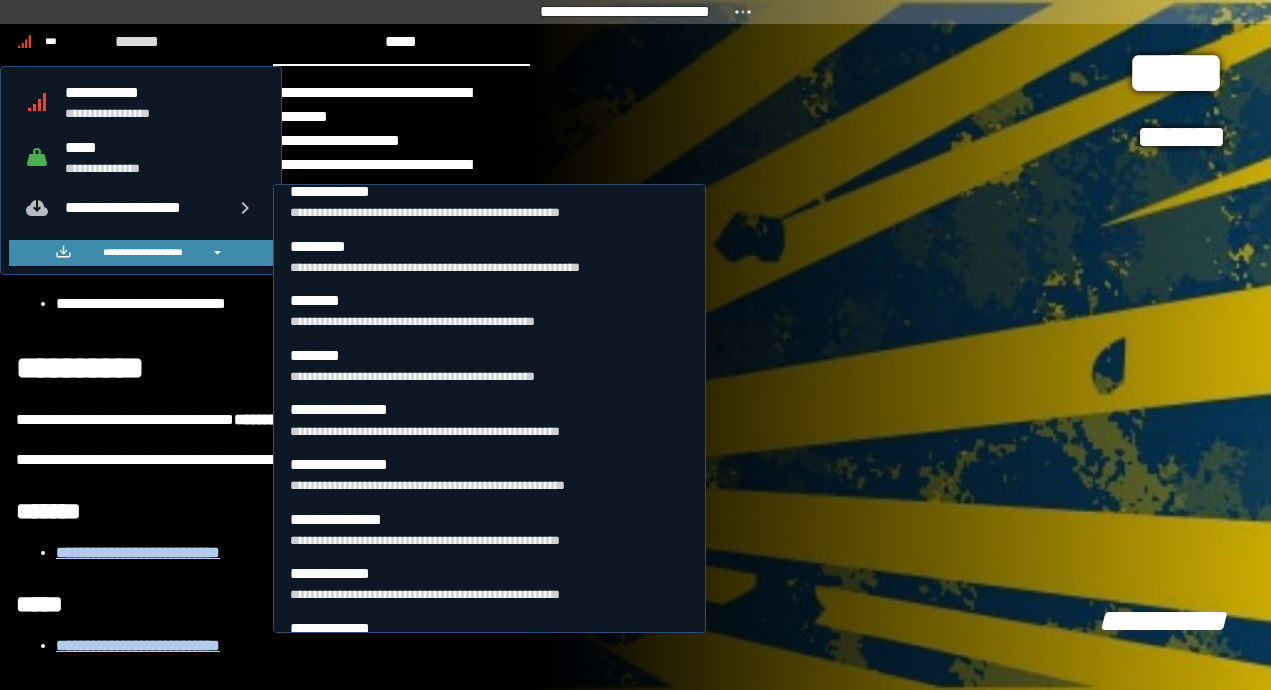 scroll, scrollTop: 0, scrollLeft: 0, axis: both 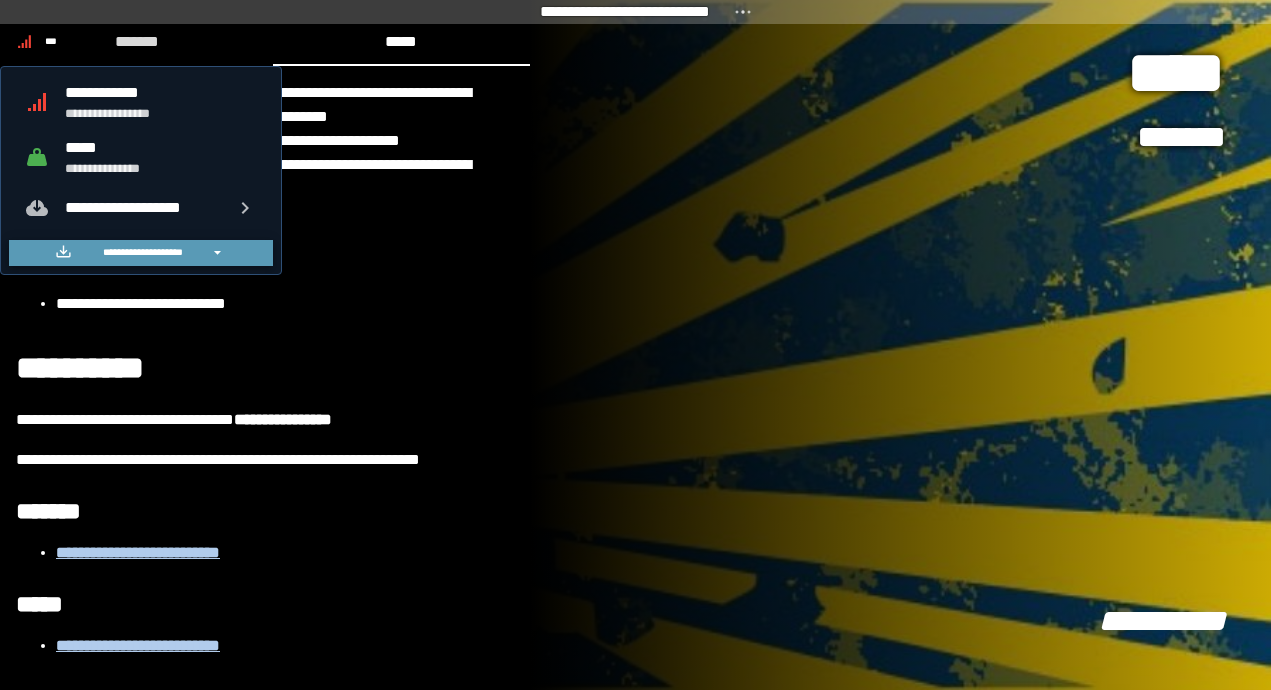 click on "**********" at bounding box center [142, 252] 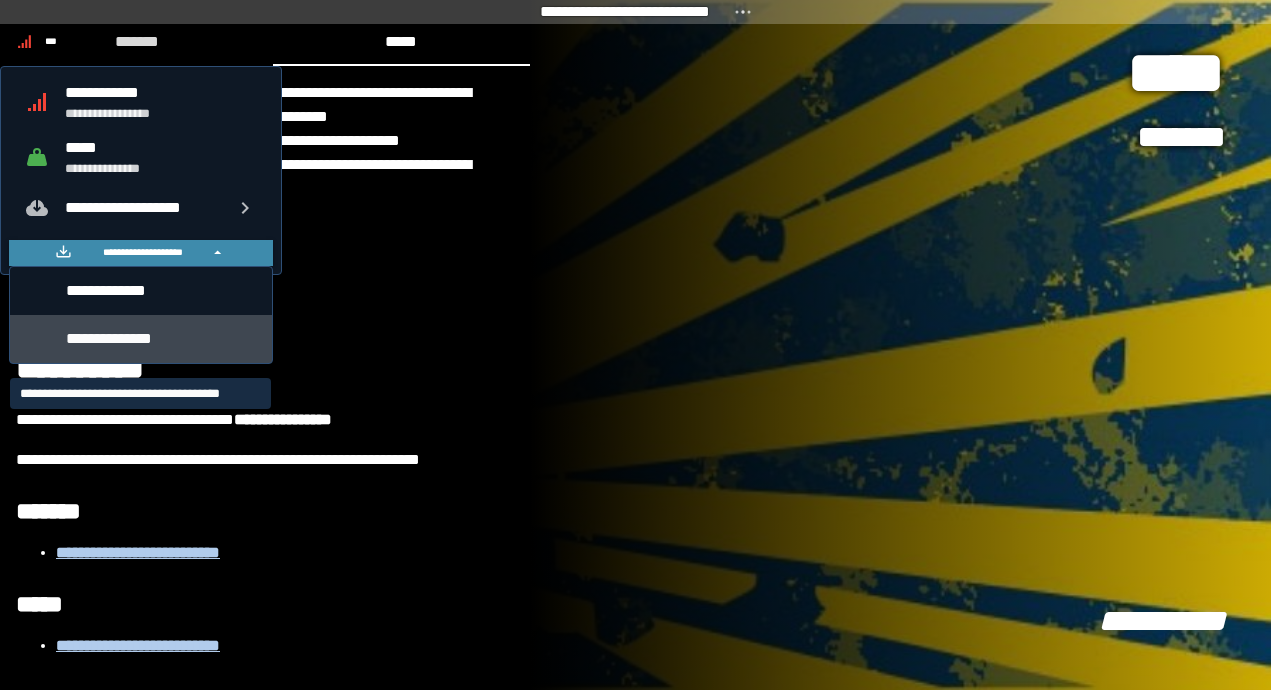 click on "**********" at bounding box center [161, 339] 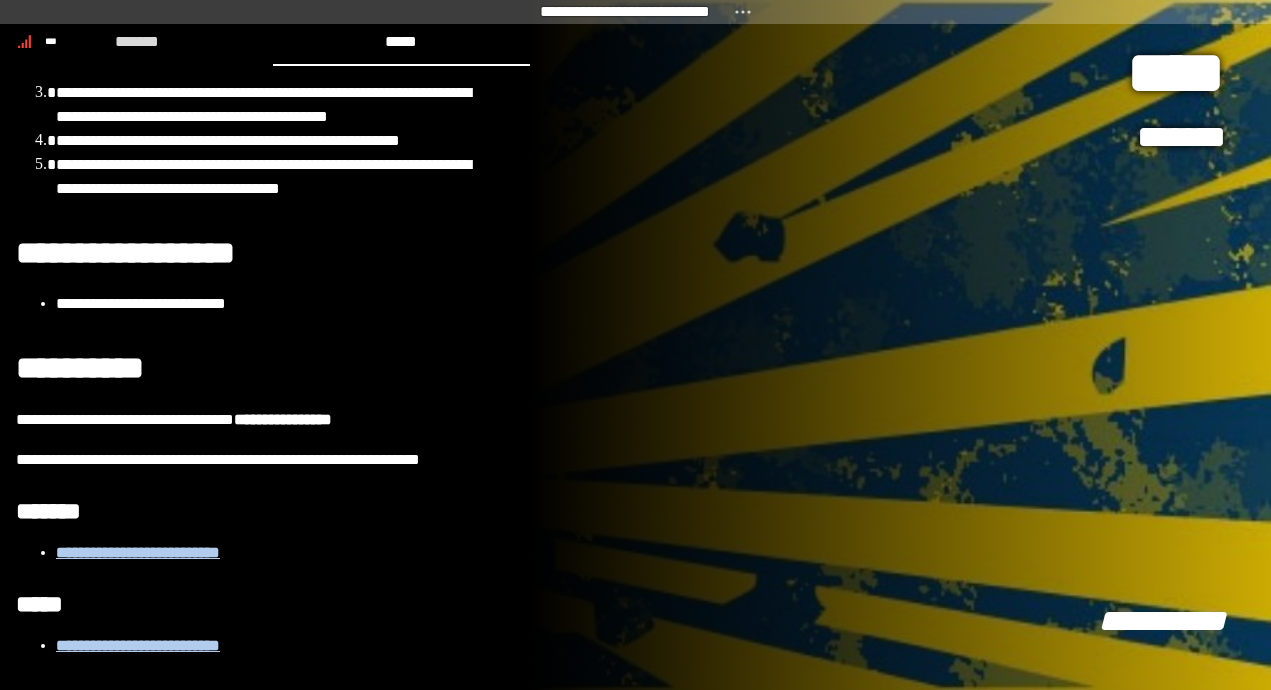 click on "[FIRST] [LAST]" at bounding box center [900, 345] 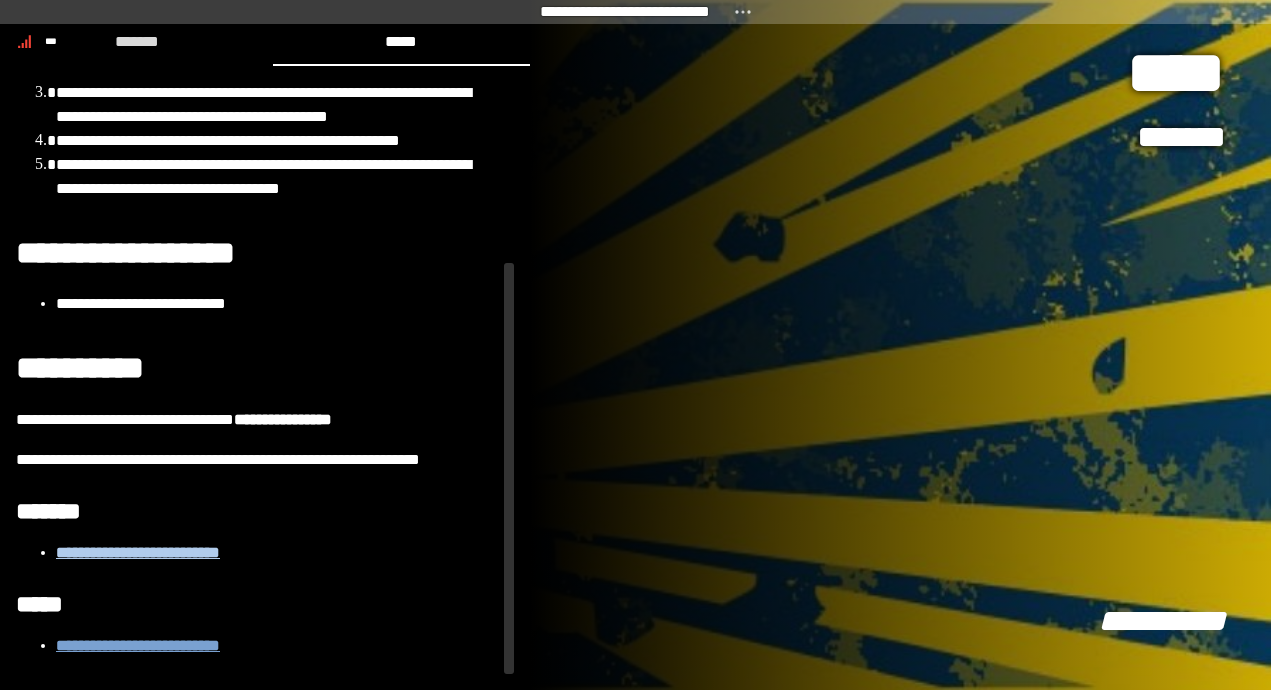 click on "**********" at bounding box center (138, 645) 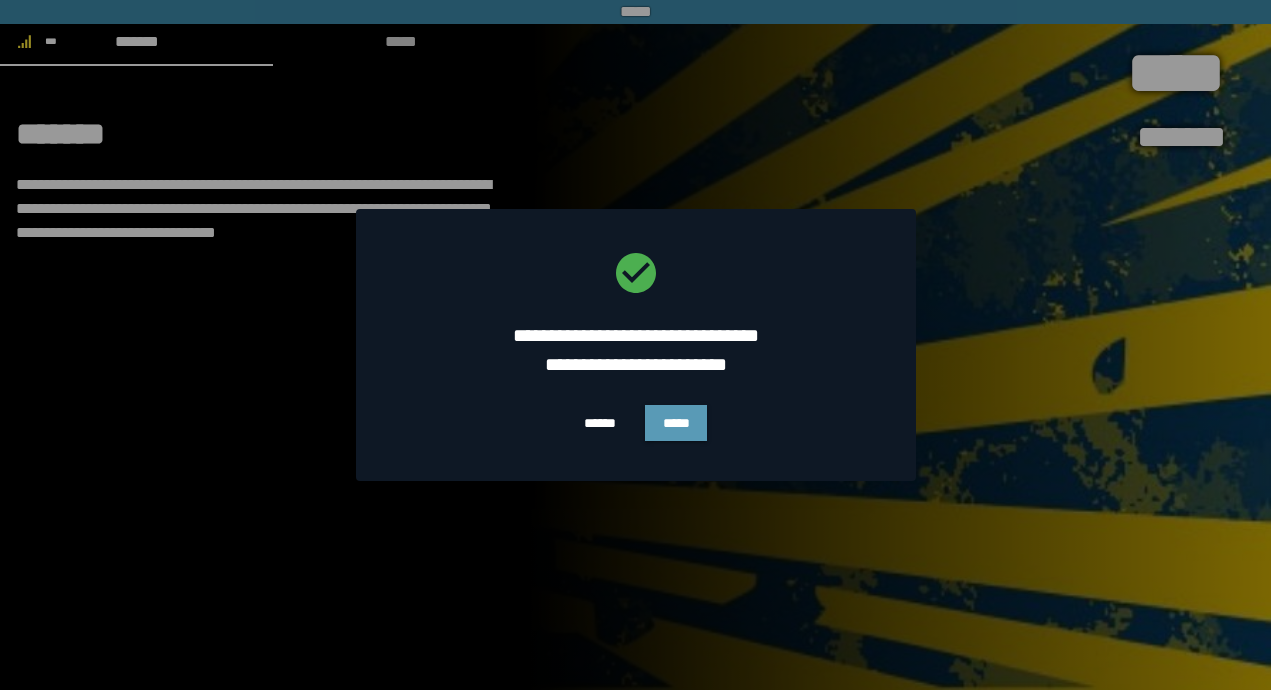 scroll, scrollTop: 0, scrollLeft: 0, axis: both 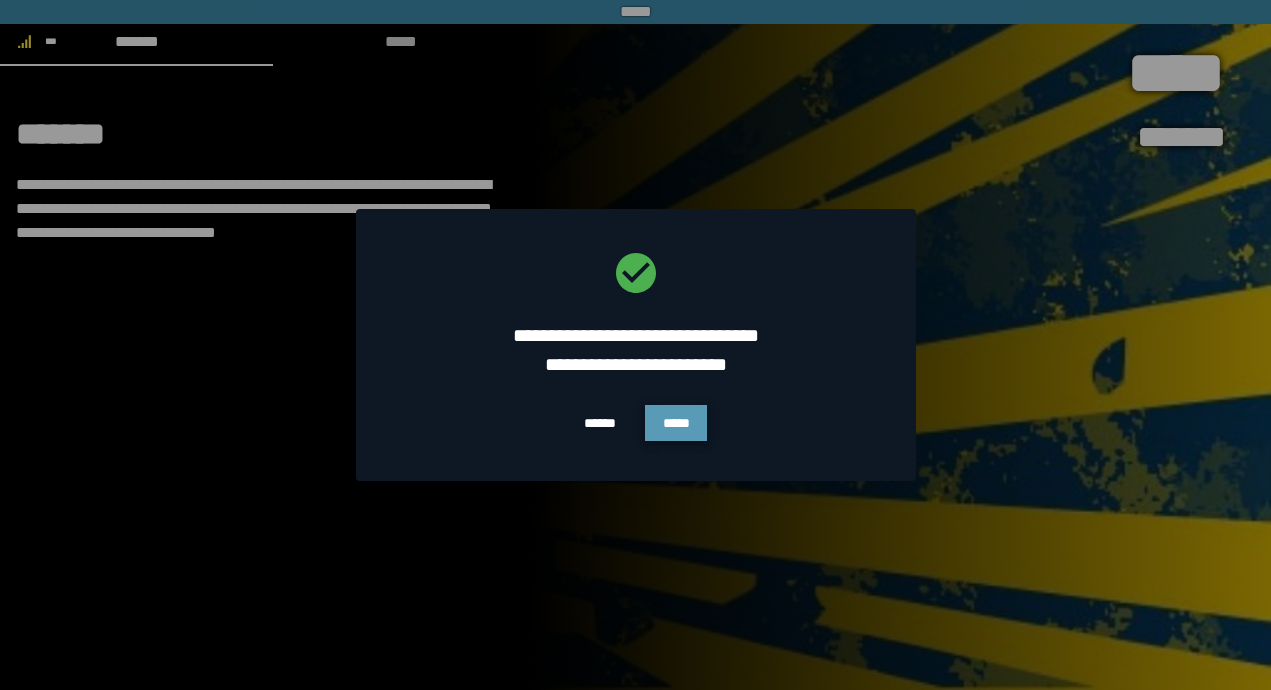 click on "*****" at bounding box center [676, 423] 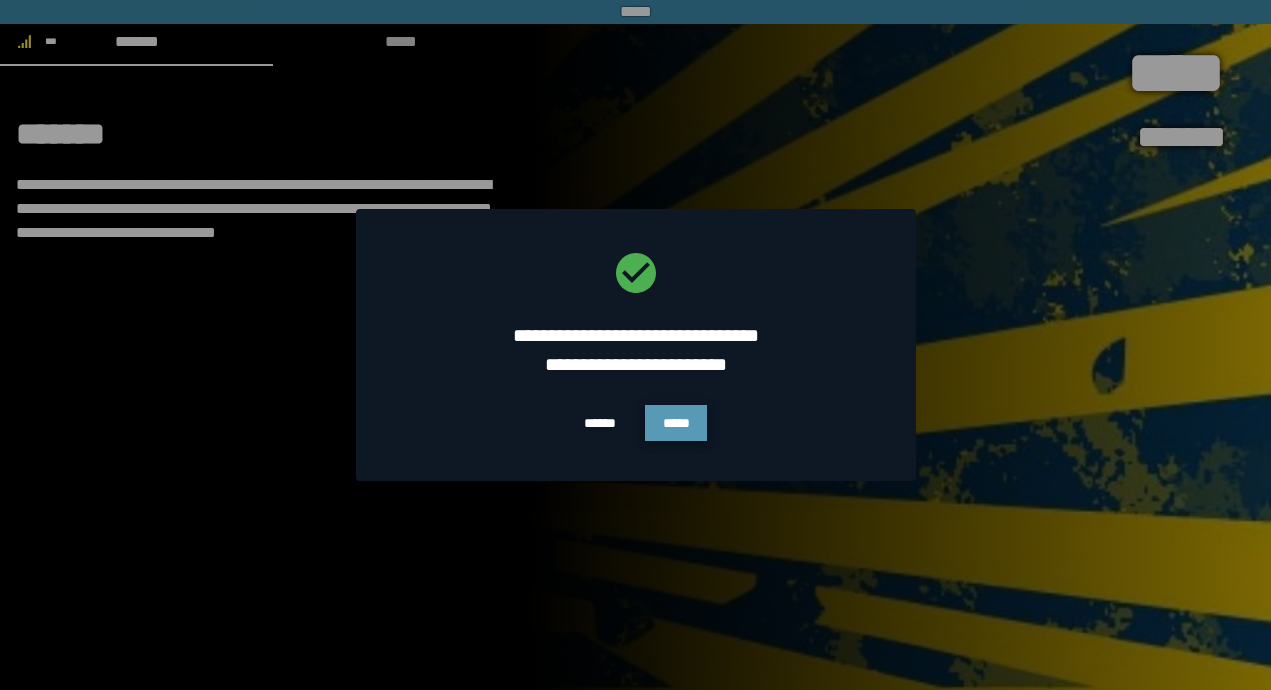 click on "*****" at bounding box center (676, 423) 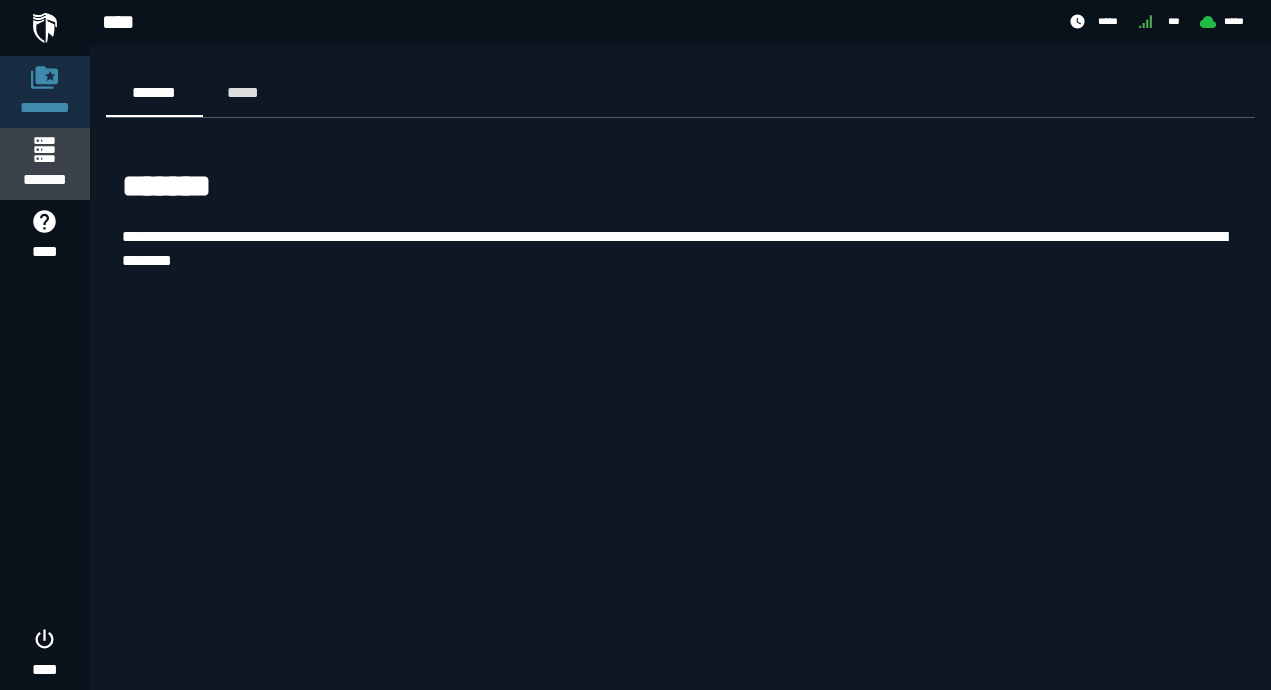 click on "*******" at bounding box center (44, 180) 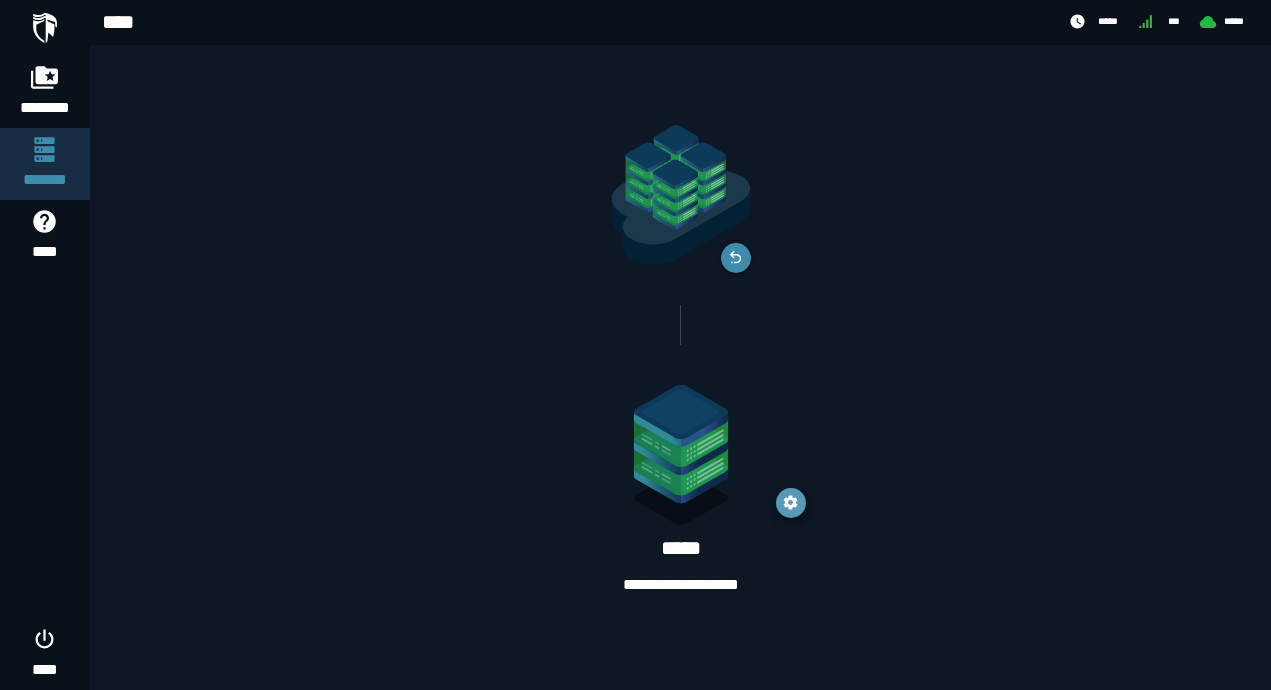 click 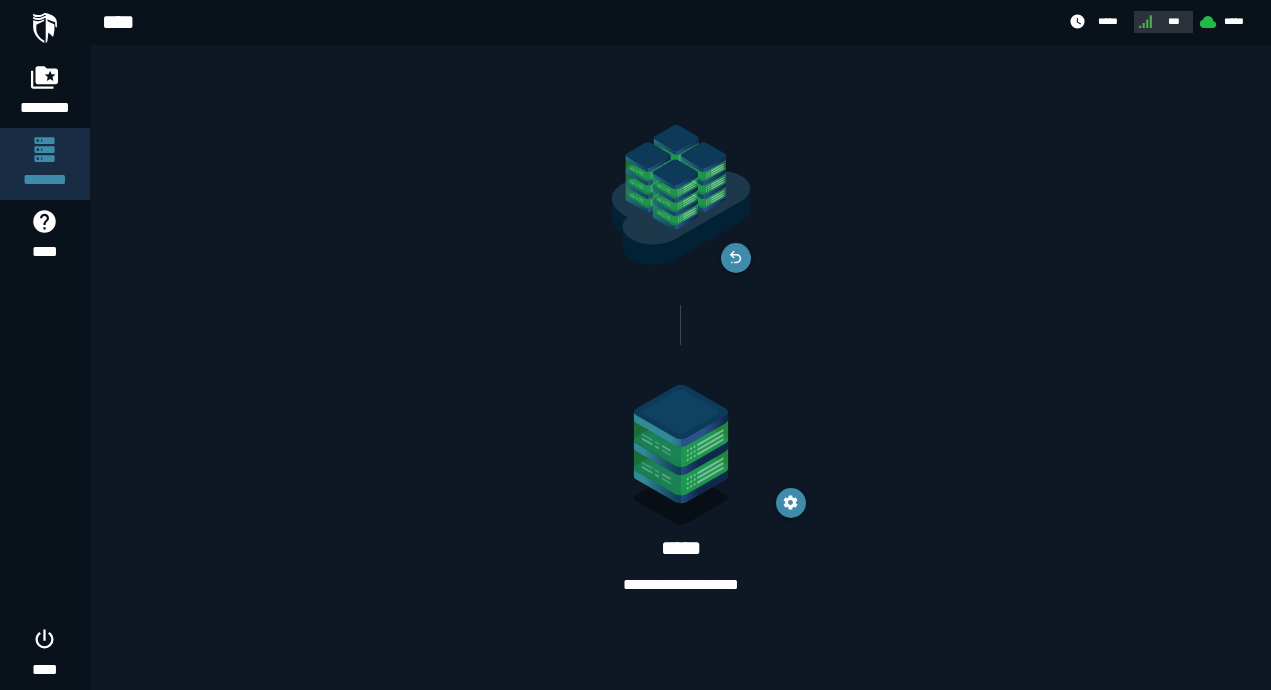 click on "***" at bounding box center (1174, 21) 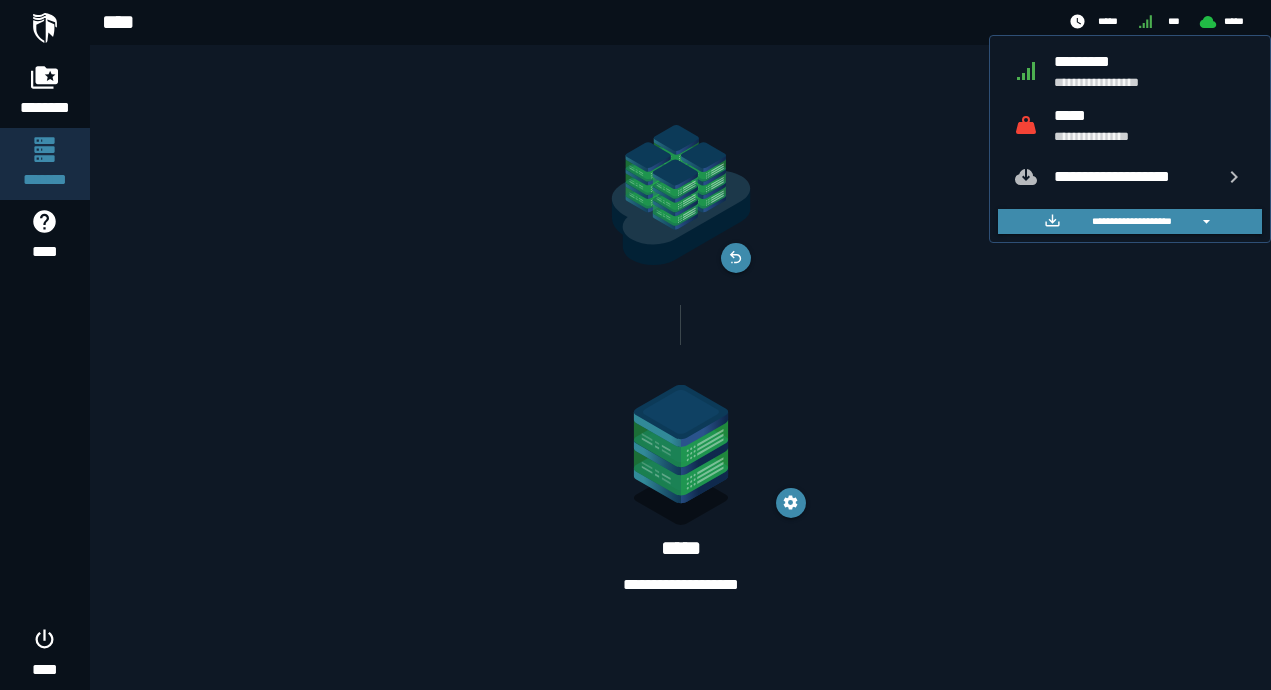 click on "*****" at bounding box center (1150, 115) 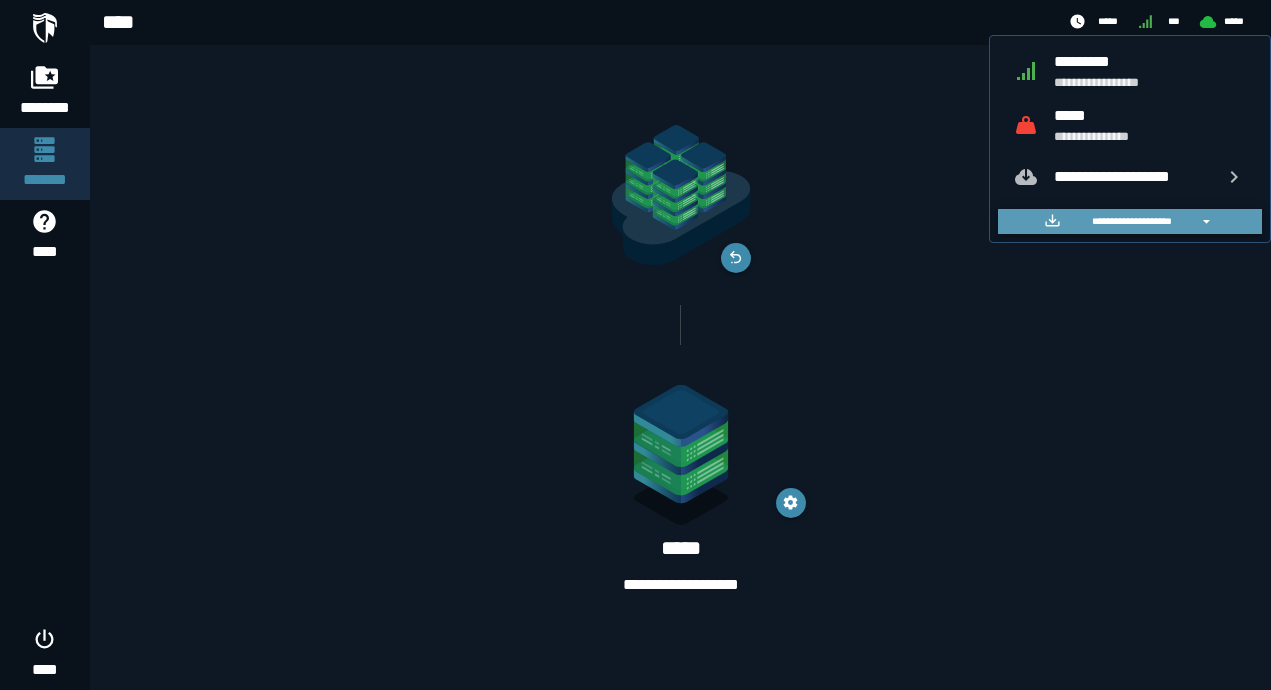click on "**********" at bounding box center [1131, 221] 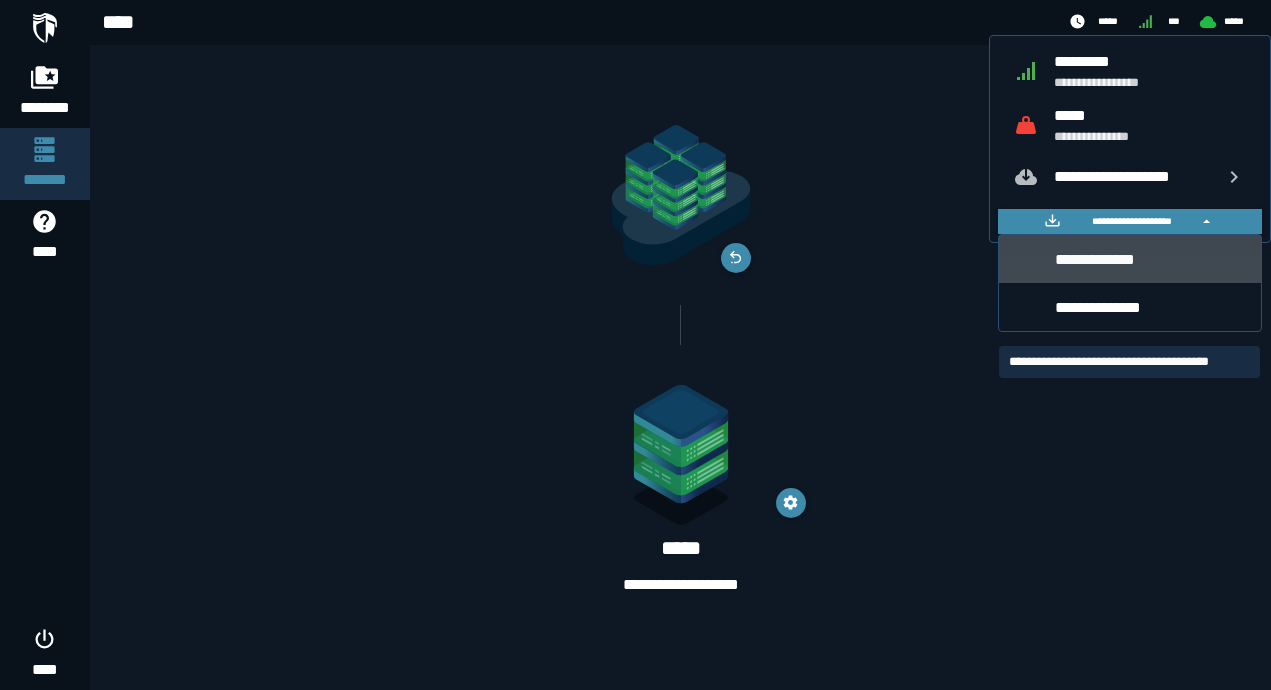 click on "**********" at bounding box center [1150, 259] 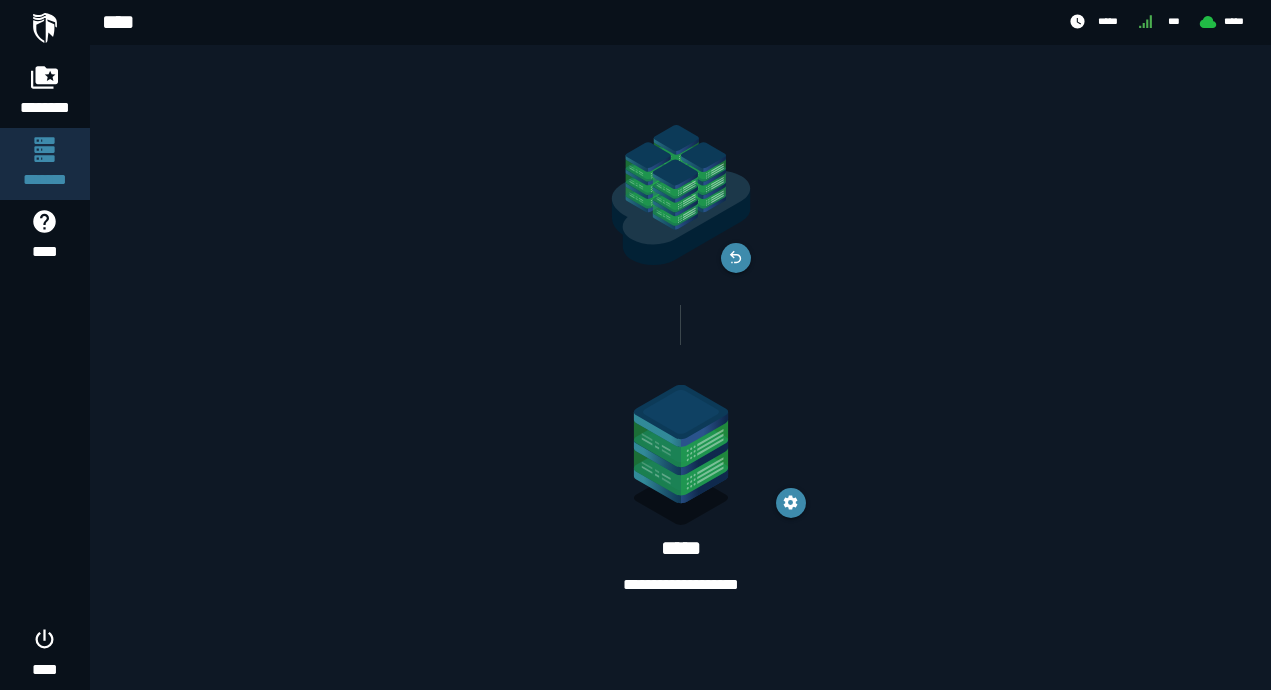click 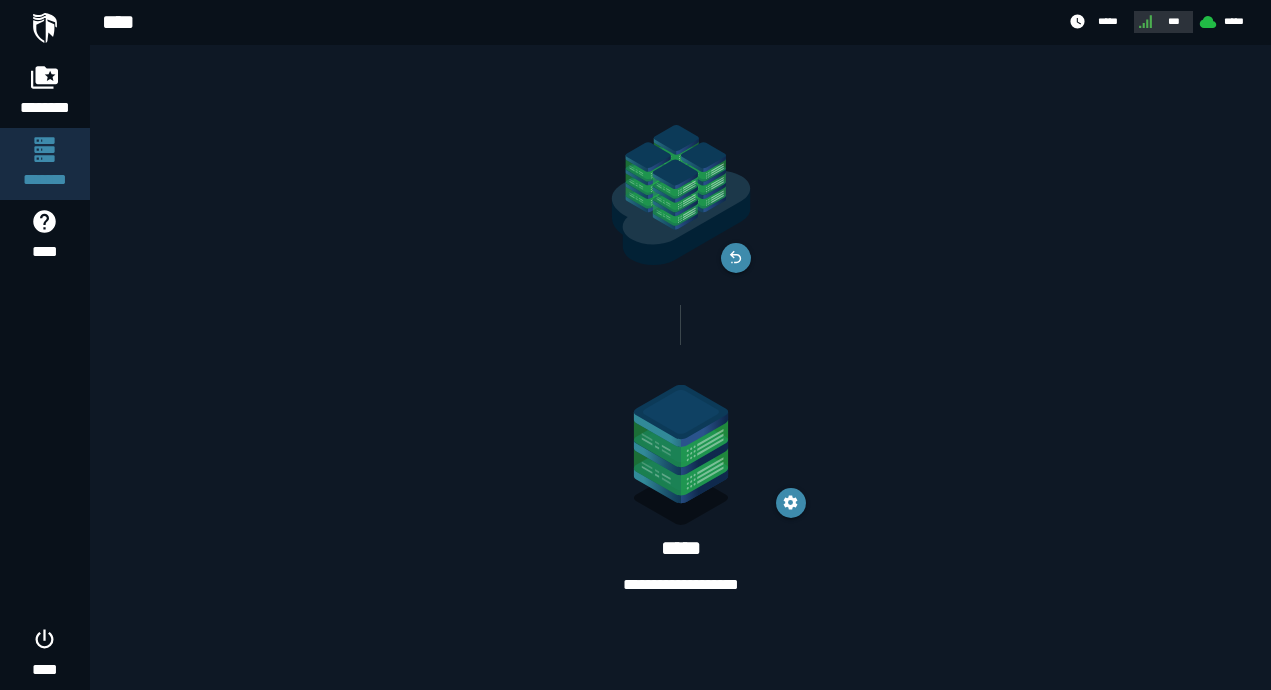 click on "***" at bounding box center (1161, 21) 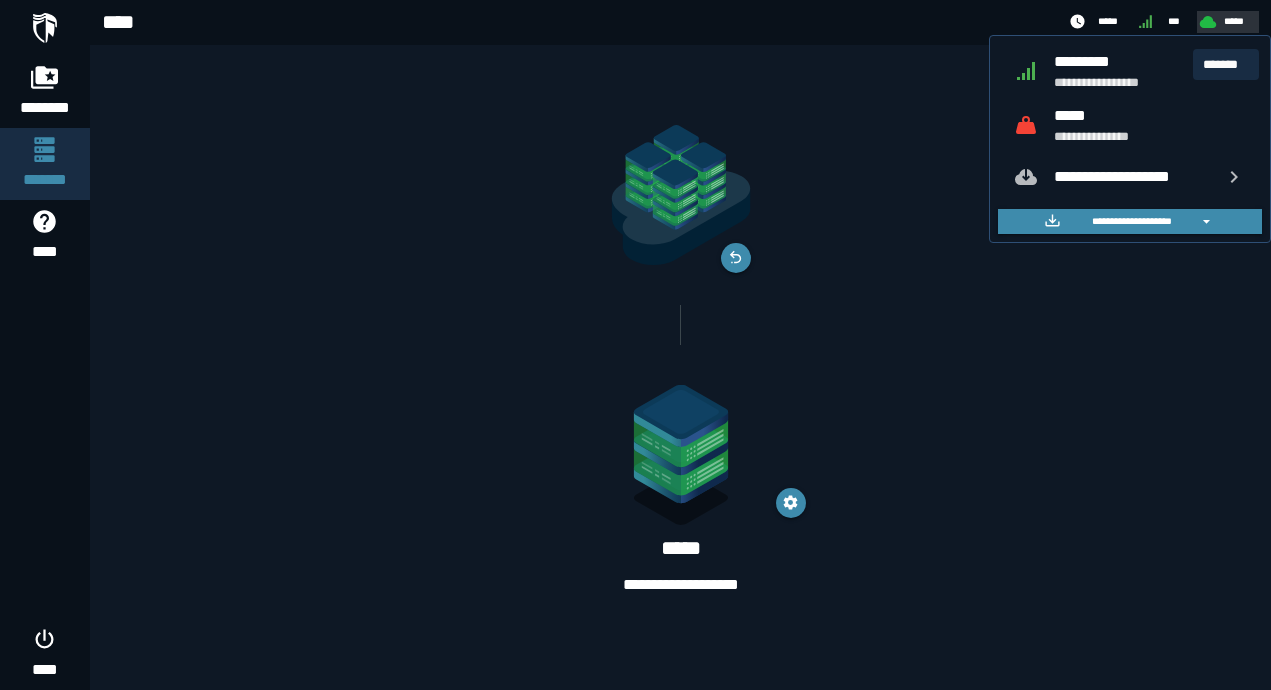 click on "*****" at bounding box center (1235, 21) 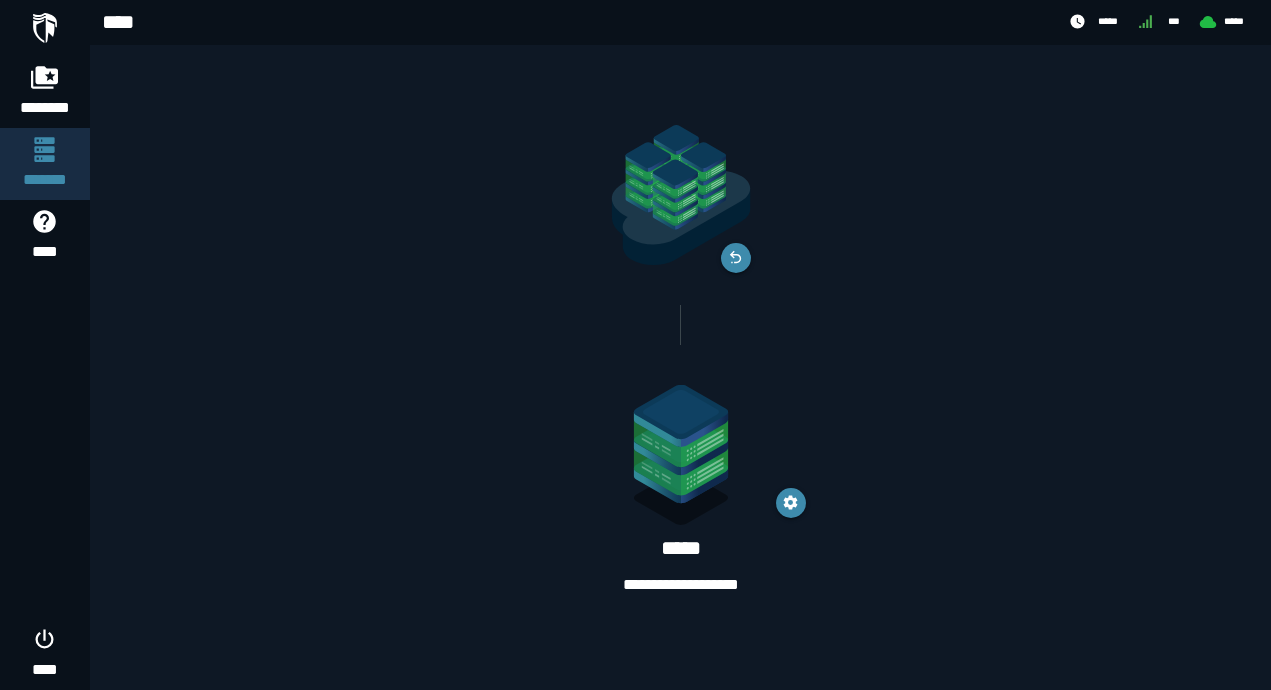 click 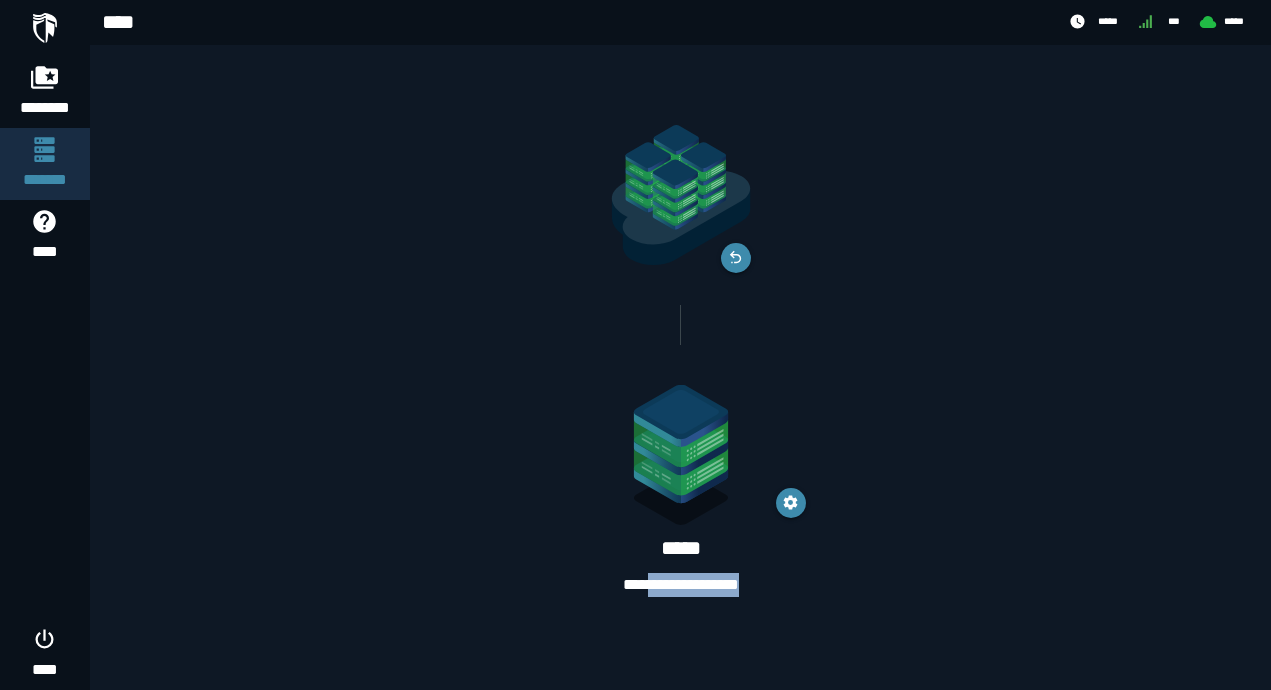 click on "**********" at bounding box center [681, 585] 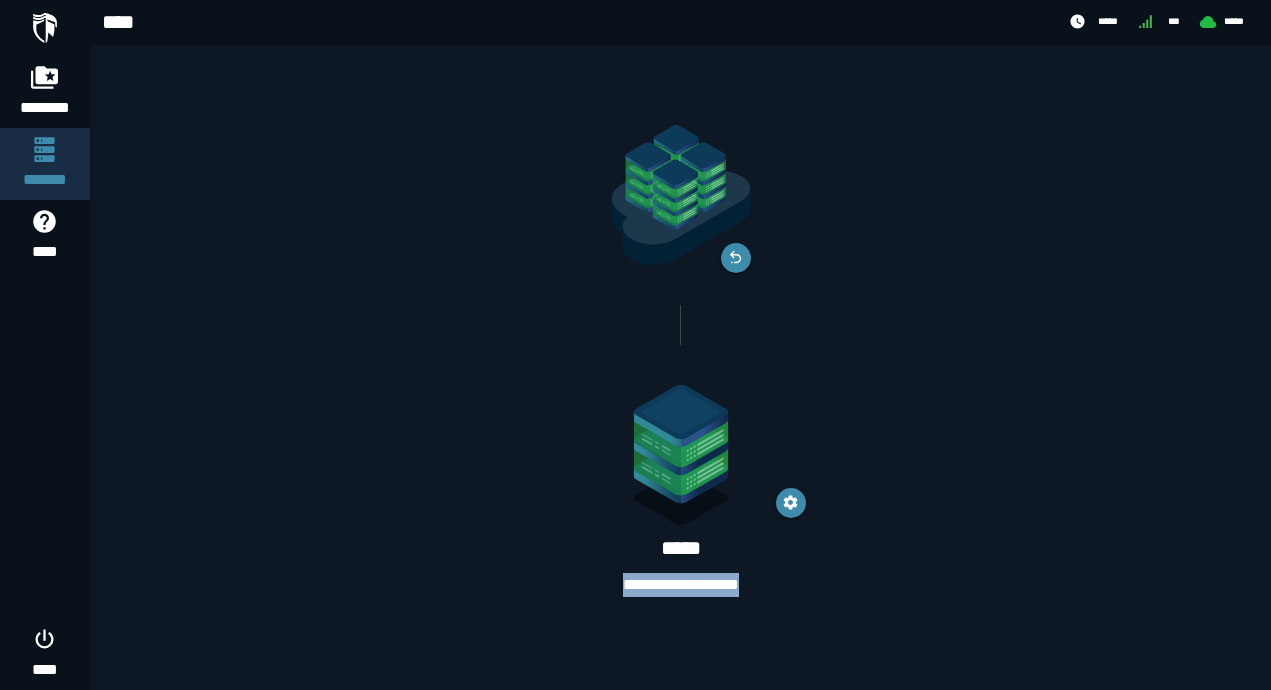 click on "**********" at bounding box center [681, 585] 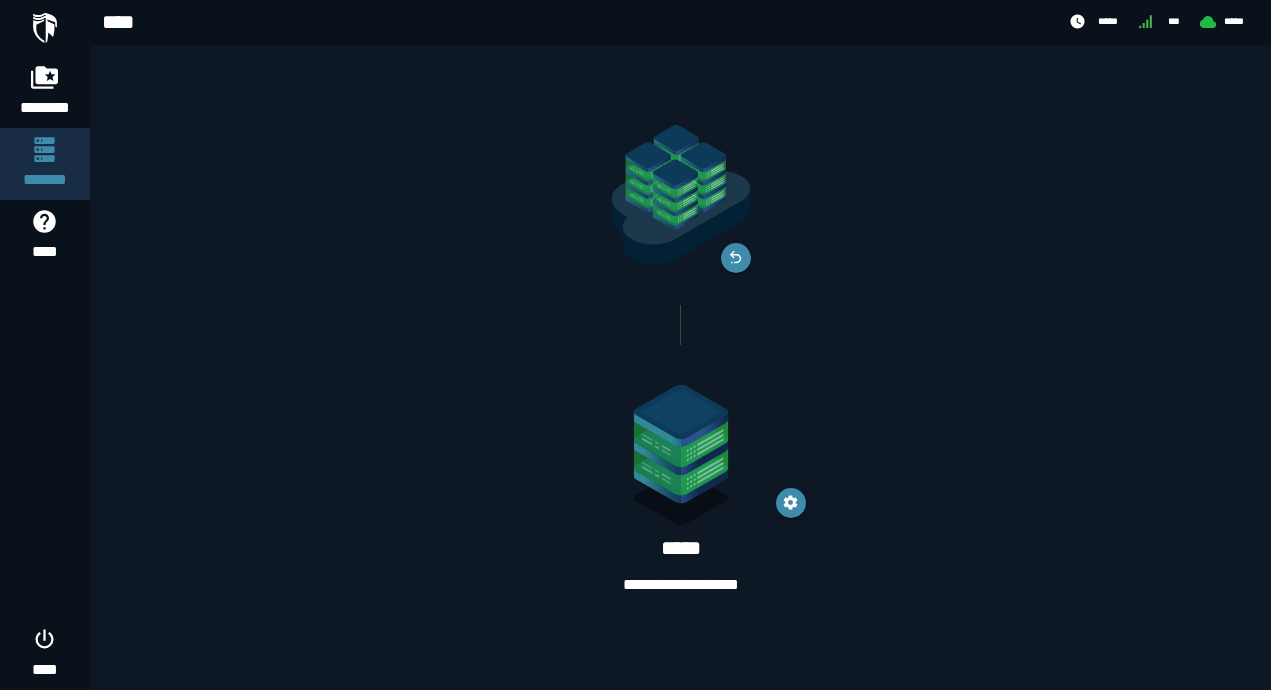 click on "**********" at bounding box center [681, 585] 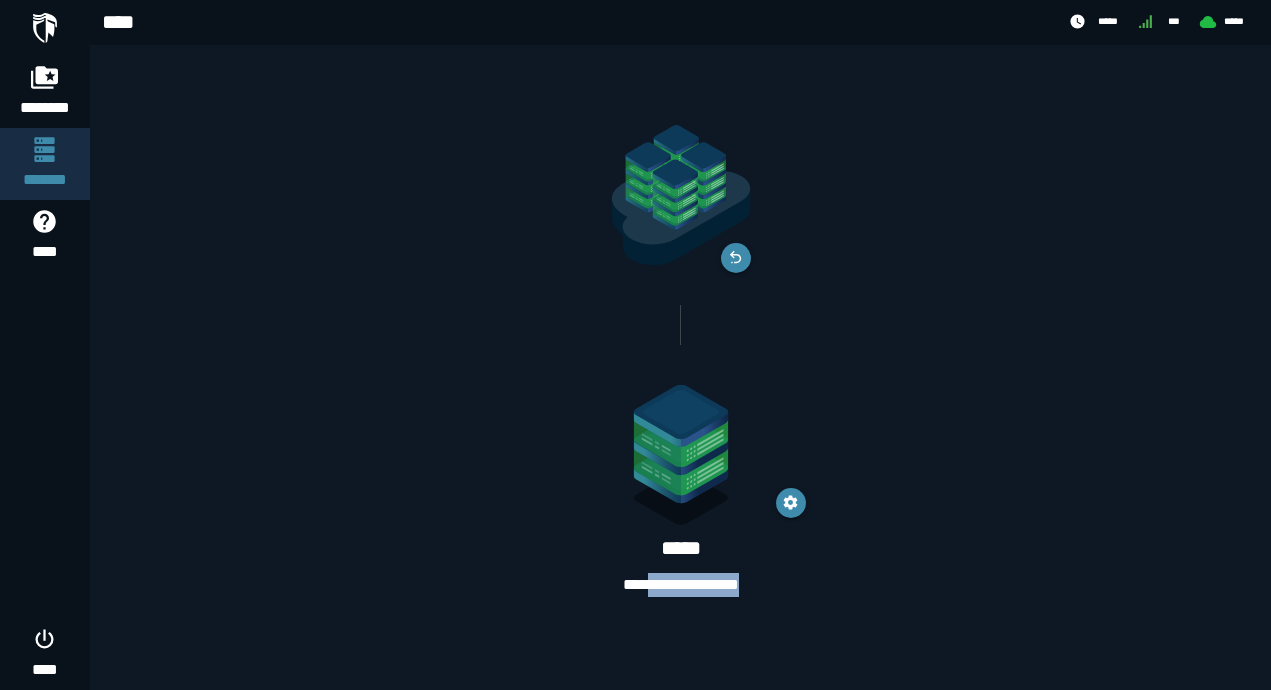 click on "**********" at bounding box center (681, 585) 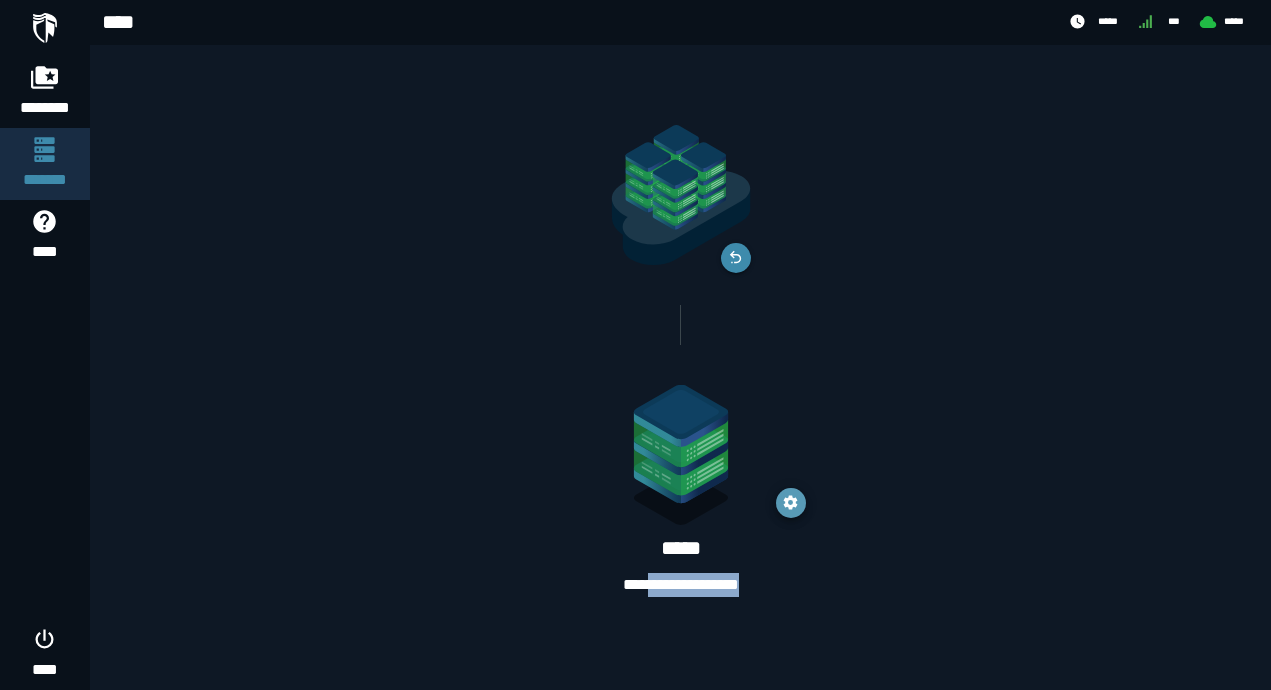 click 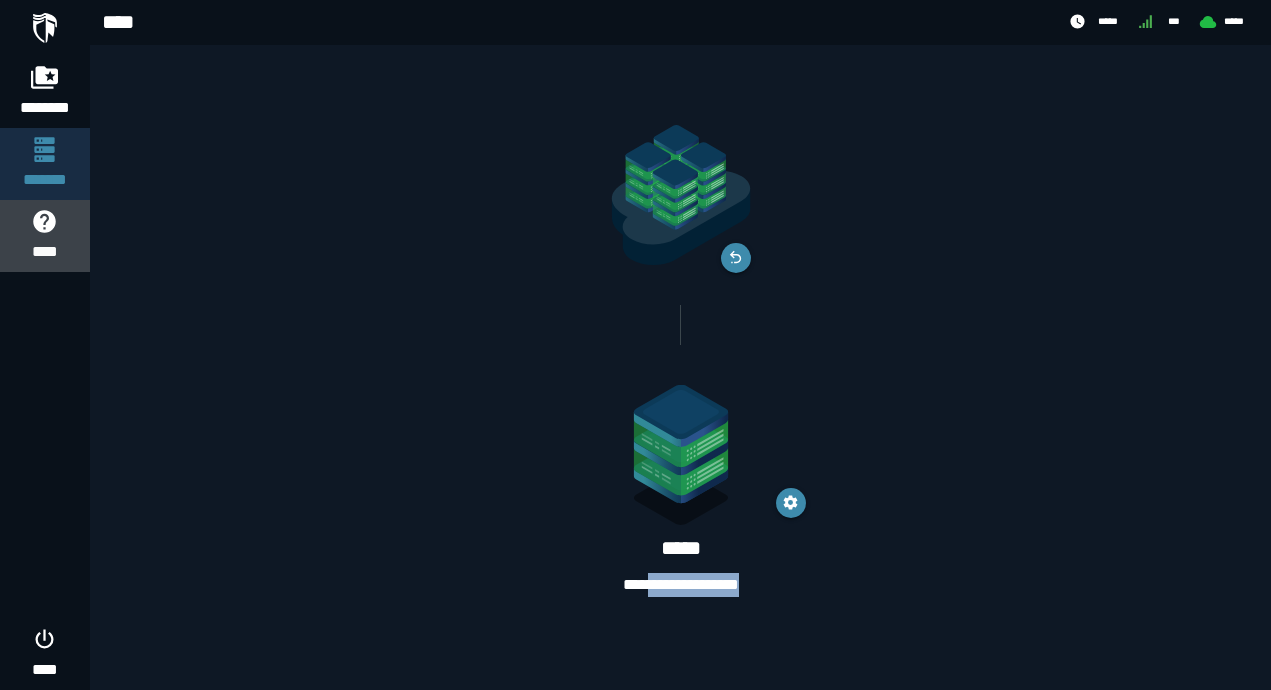click on "****" at bounding box center (45, 252) 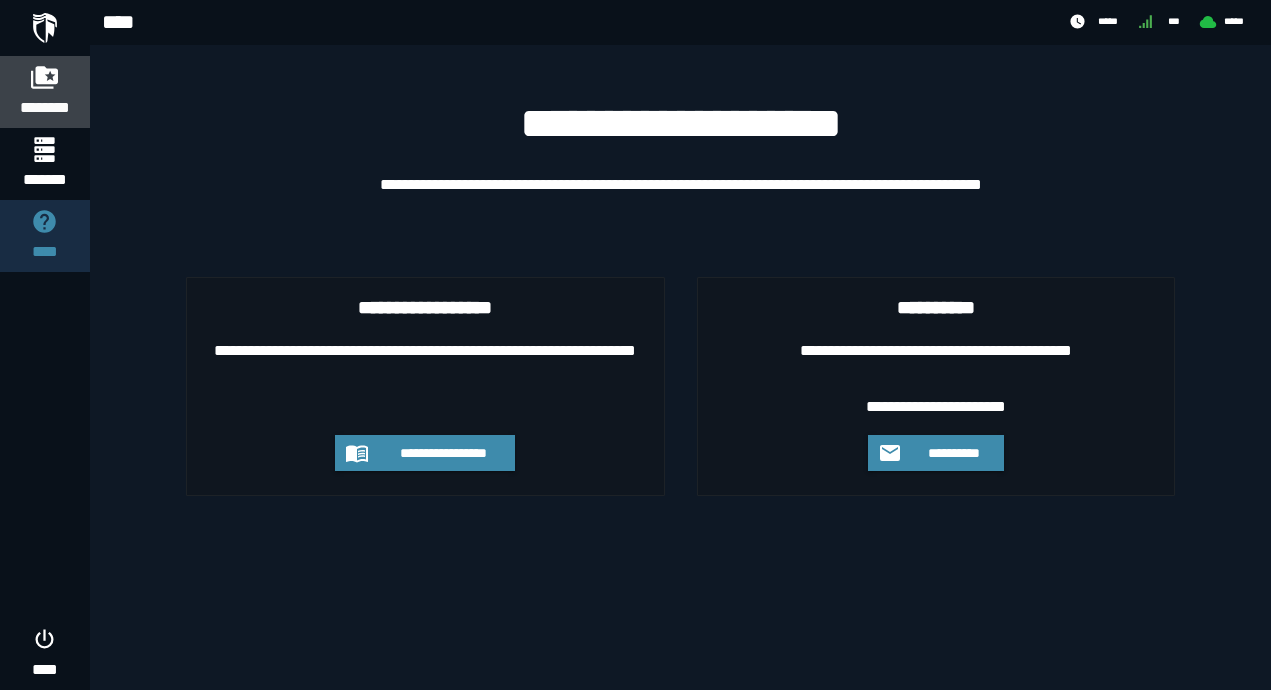click on "********" at bounding box center (45, 108) 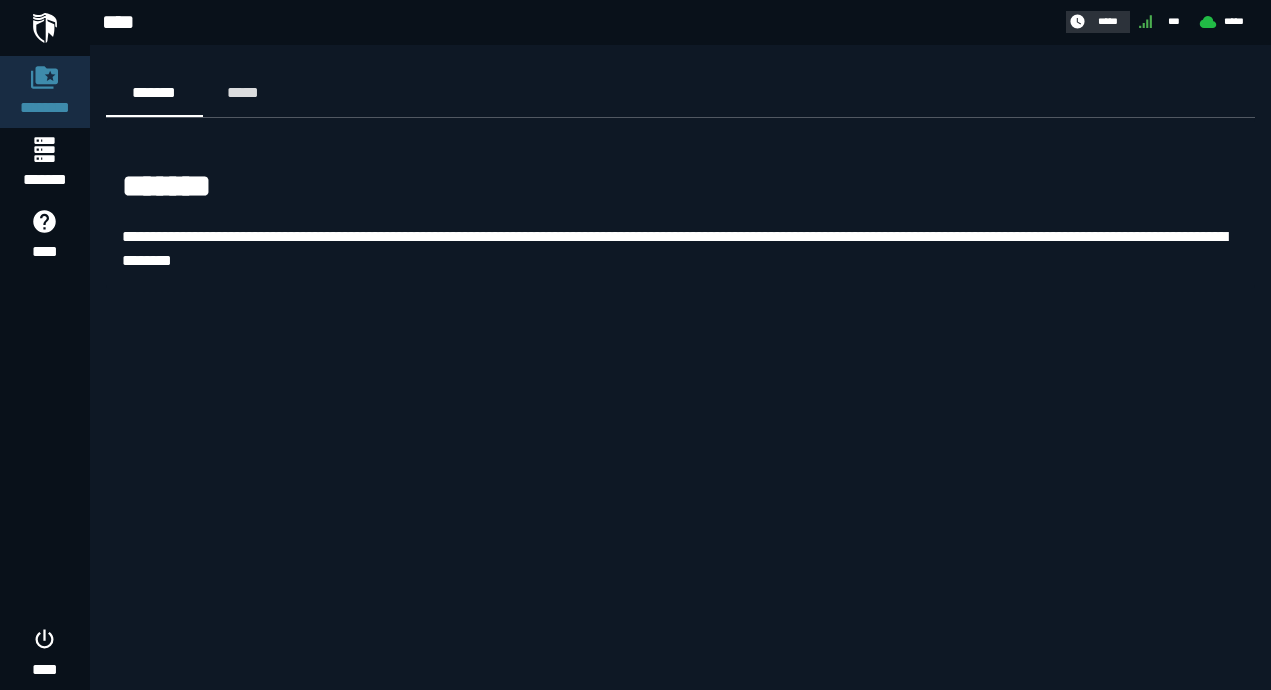 click on "*****" at bounding box center (1107, 21) 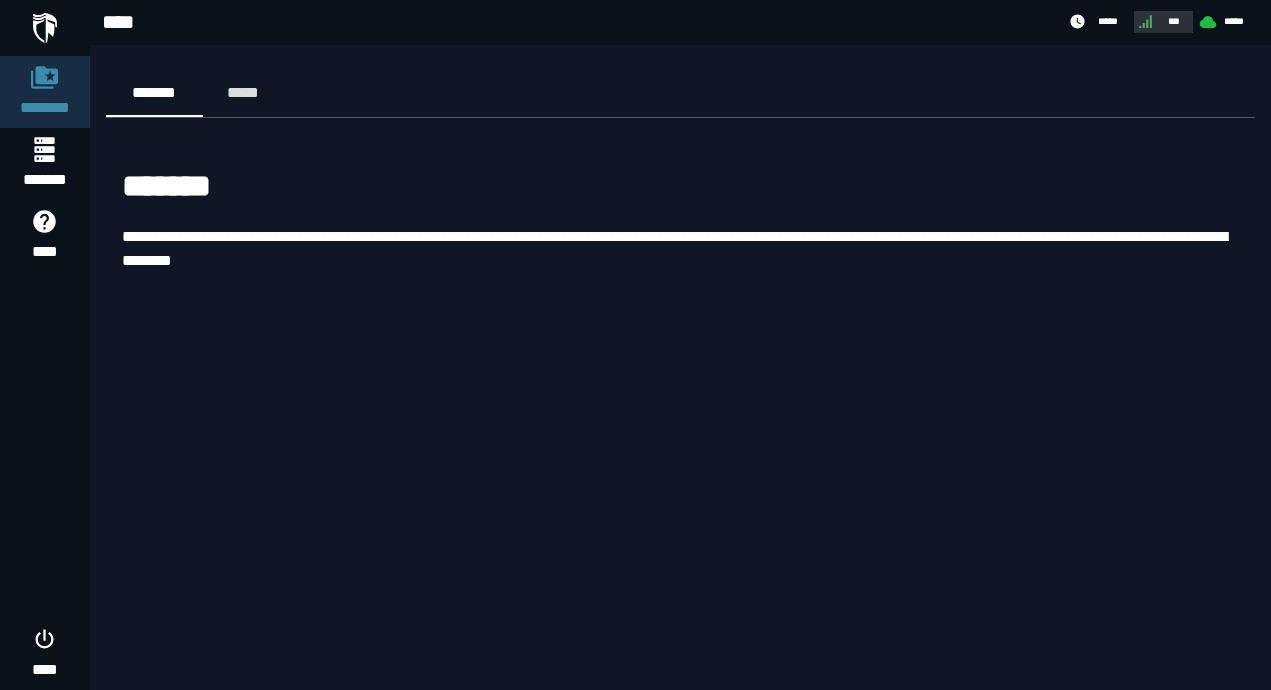 click on "***" at bounding box center (1161, 21) 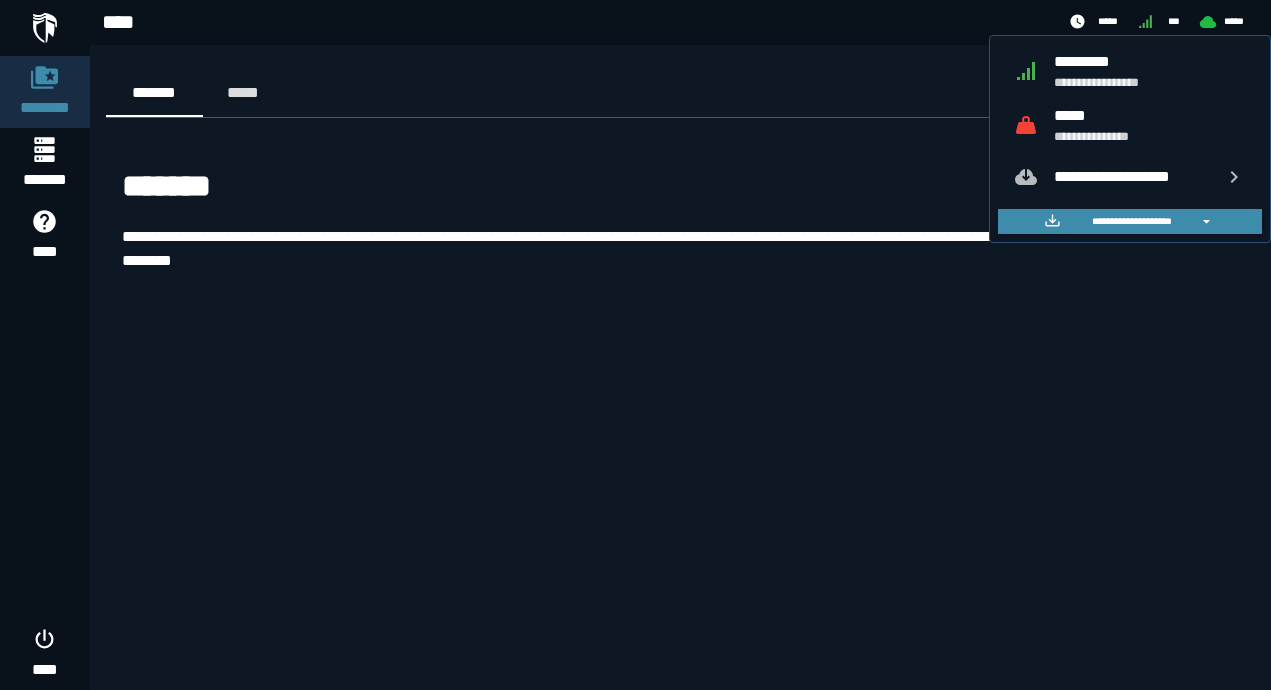 click on "**********" at bounding box center (1150, 71) 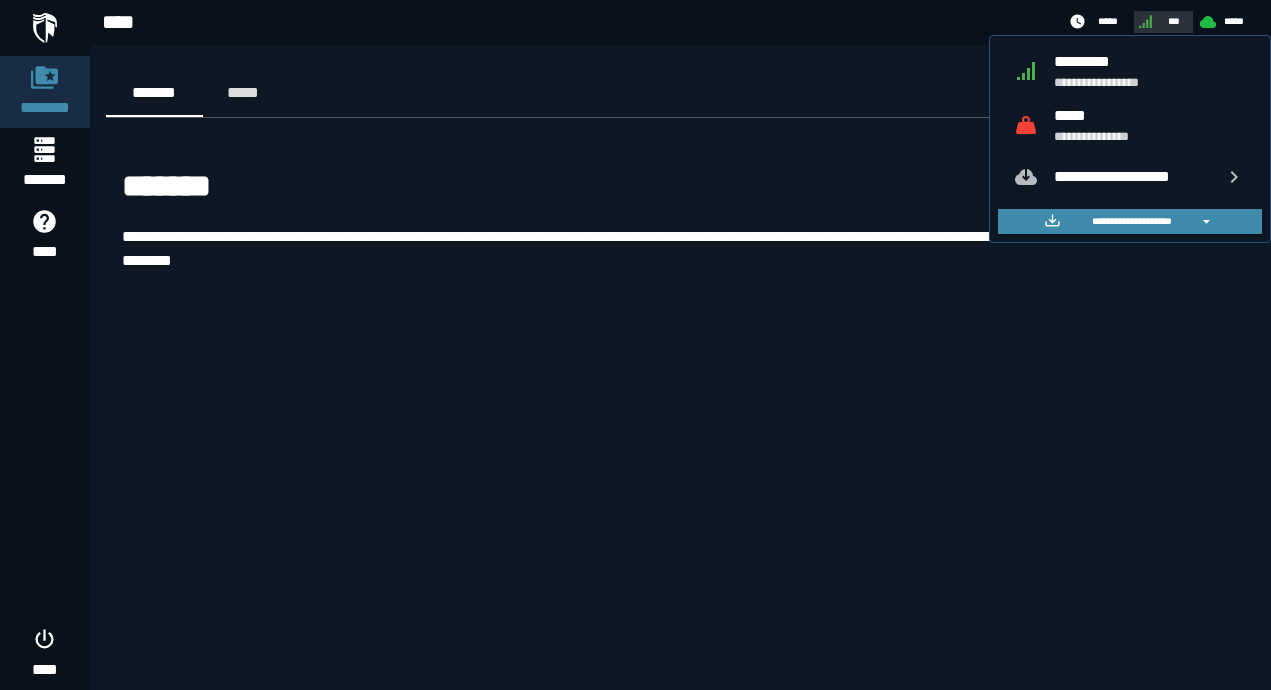 click on "***" at bounding box center (1174, 21) 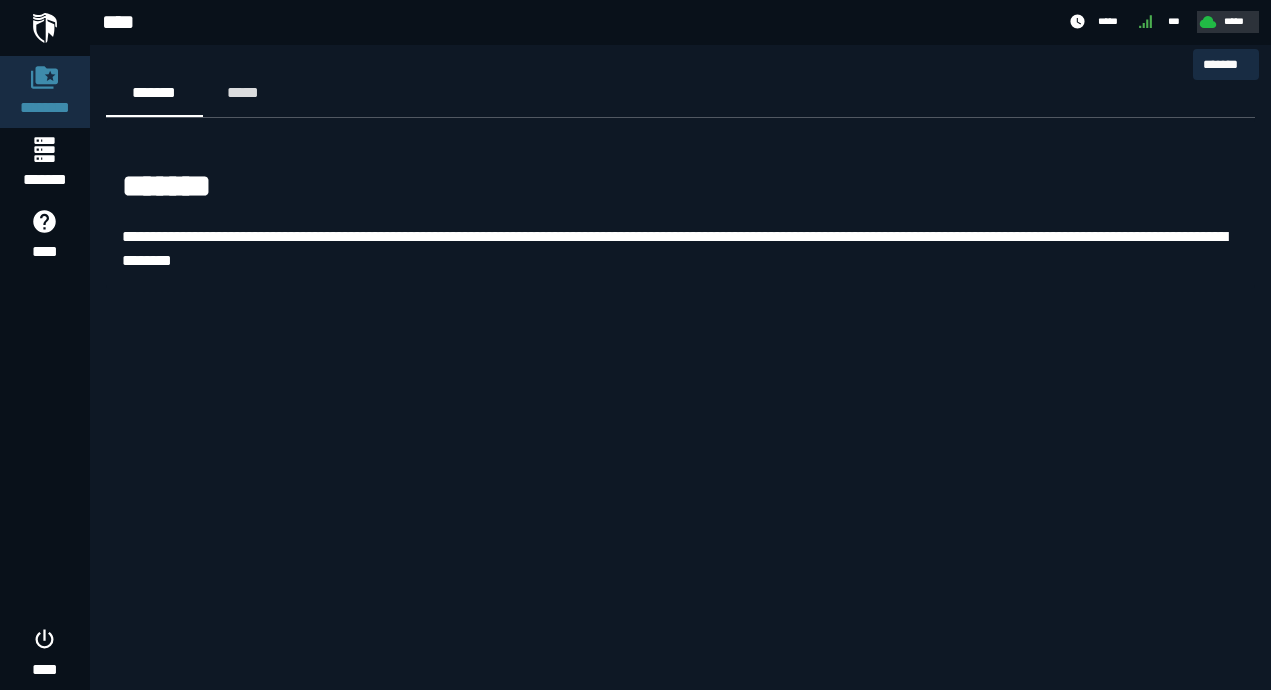 click 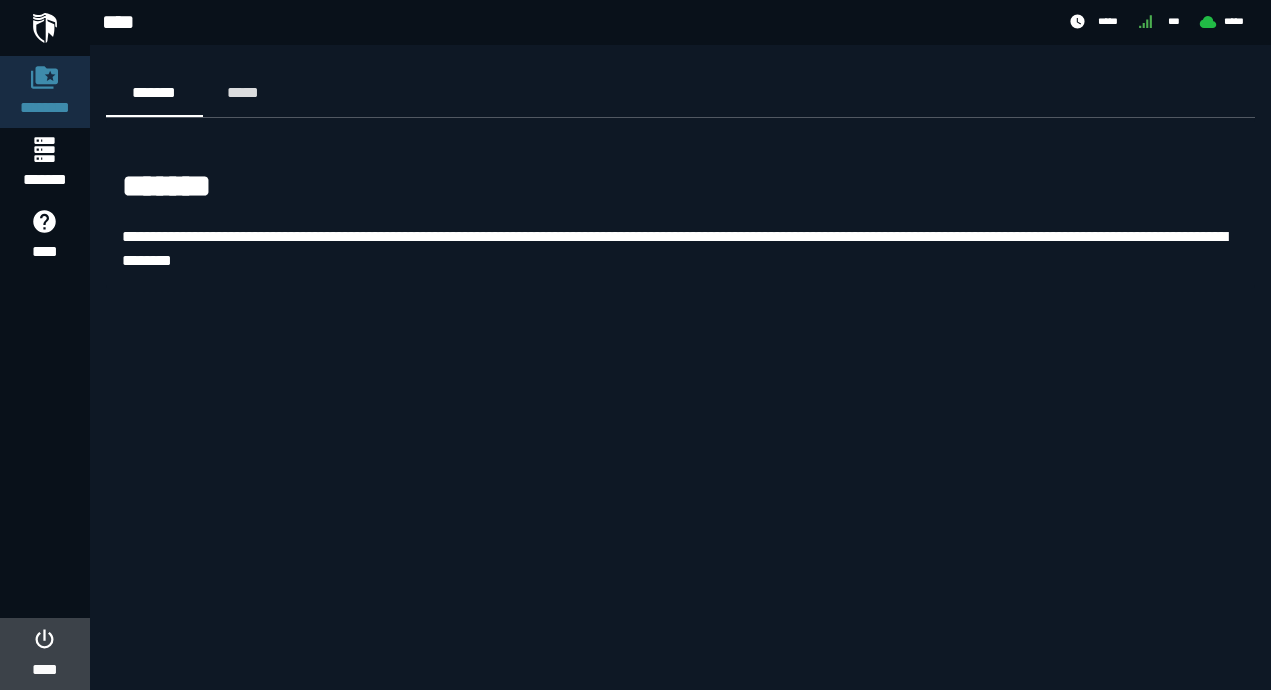 click 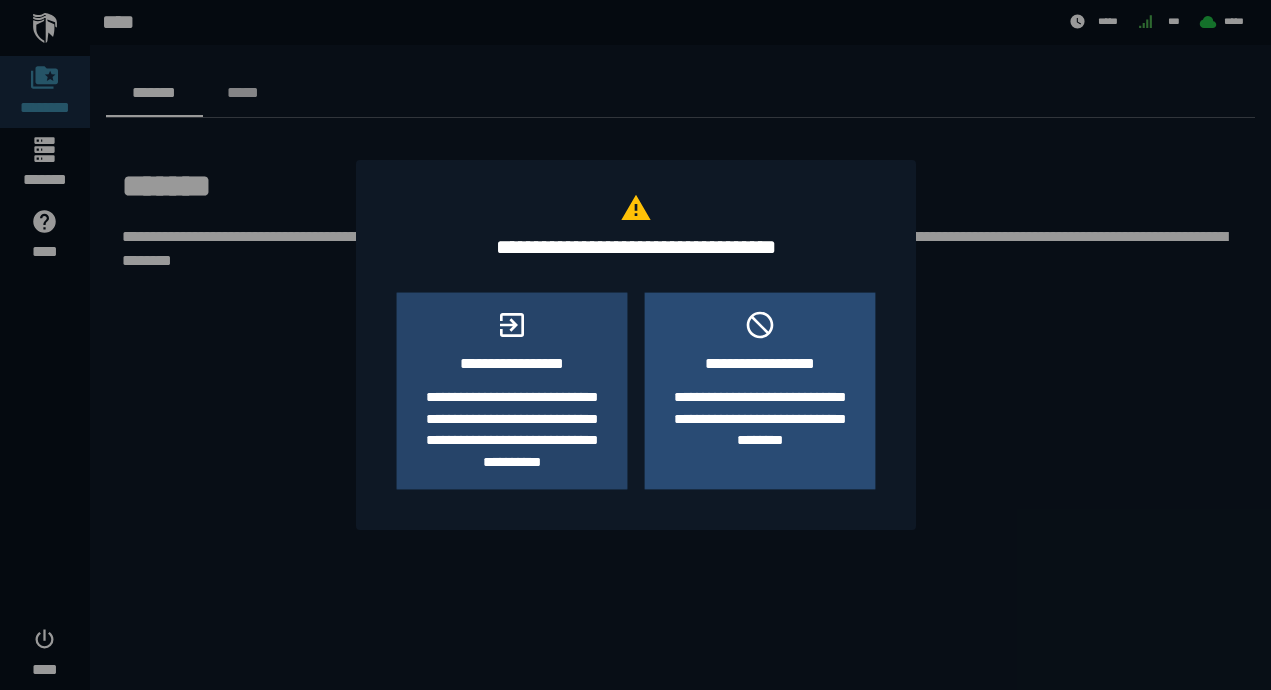 click on "**********" 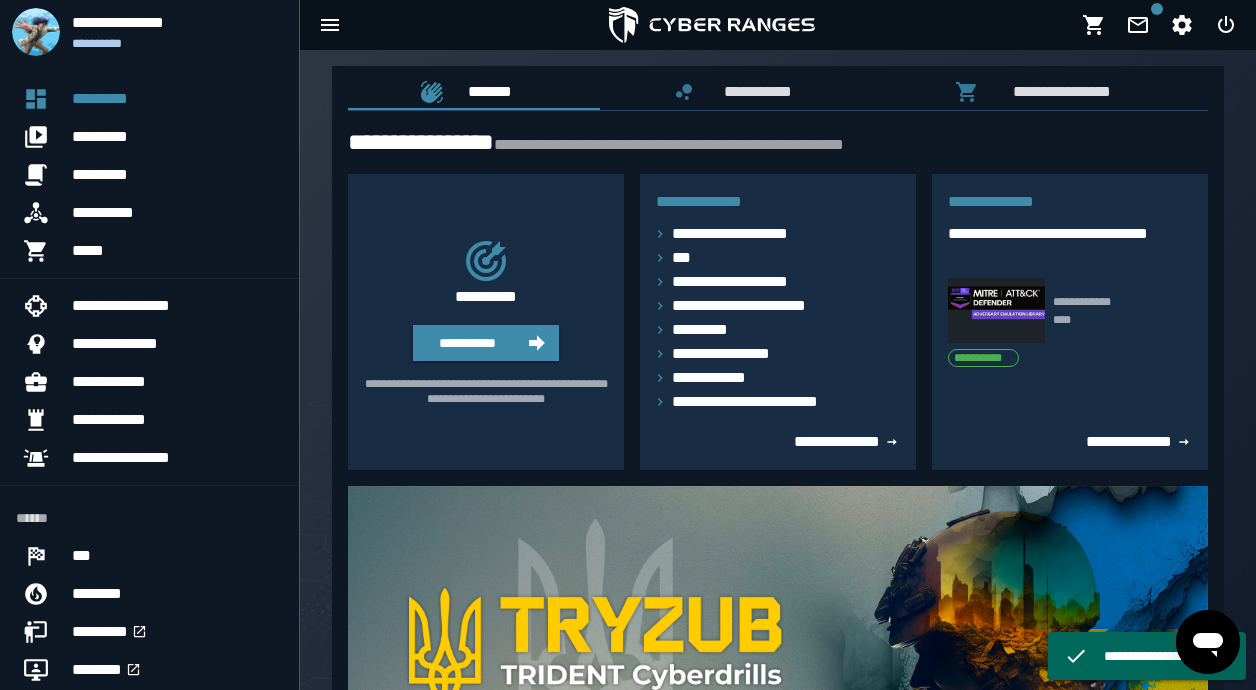 scroll, scrollTop: 0, scrollLeft: 0, axis: both 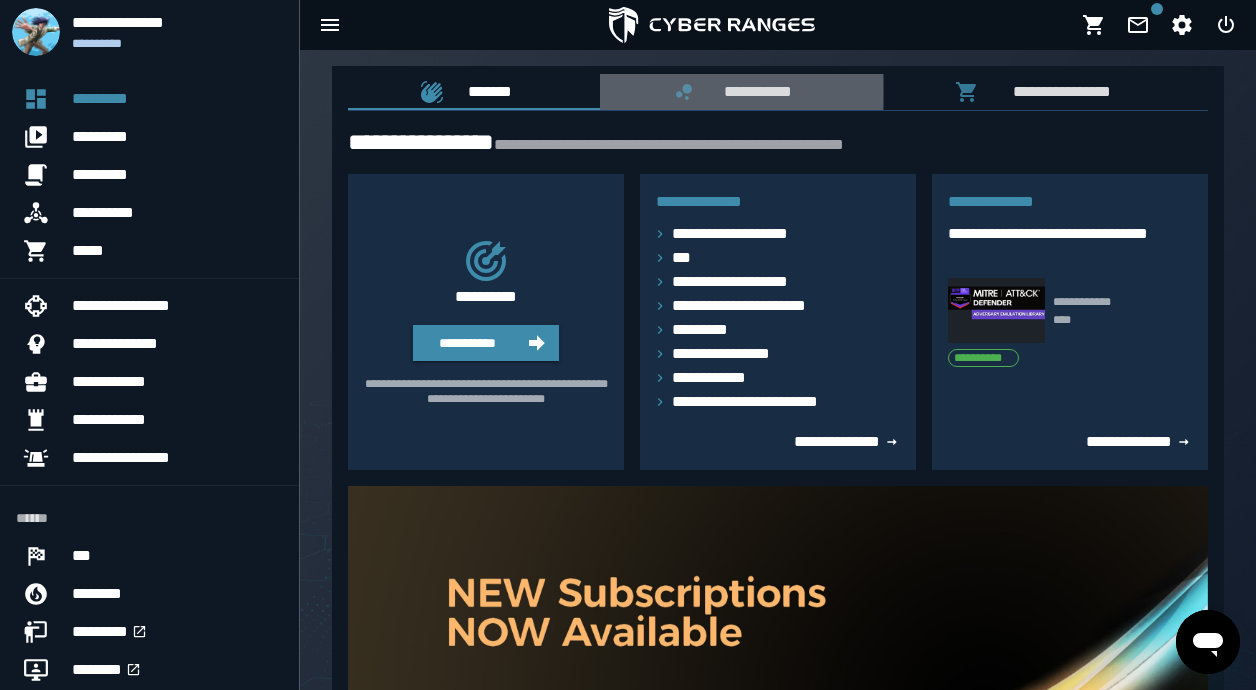 click on "**********" at bounding box center (754, 91) 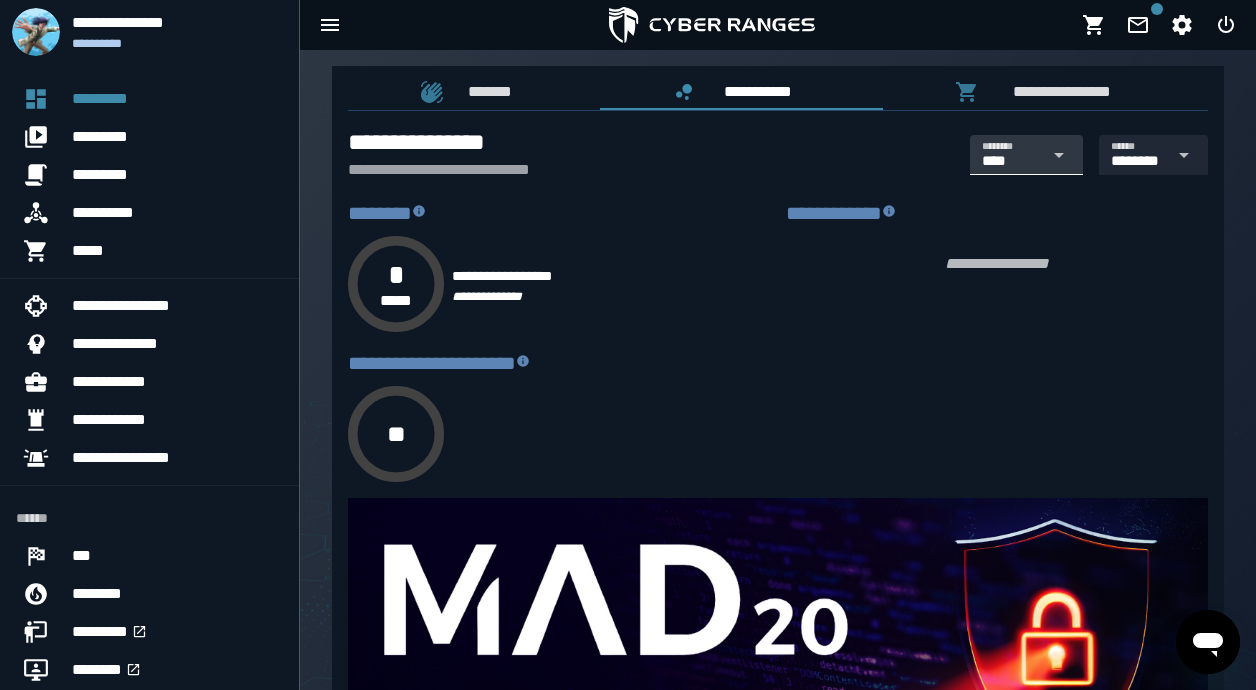 click 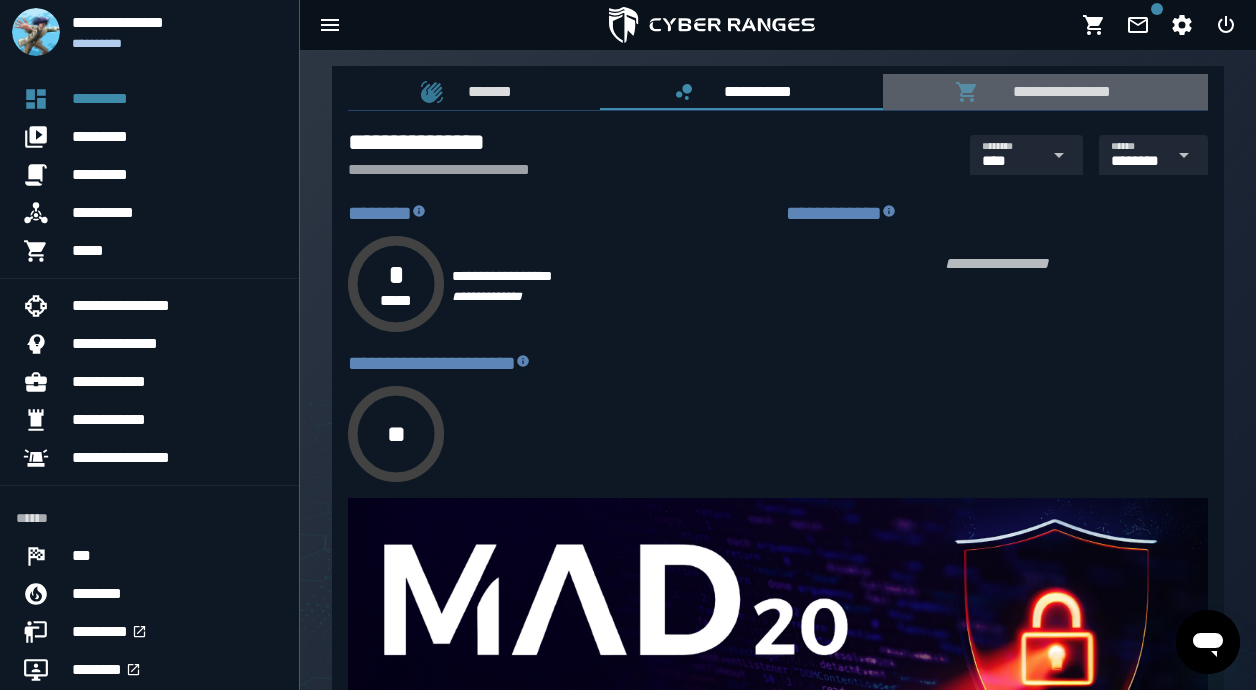 click on "**********" at bounding box center (1045, 92) 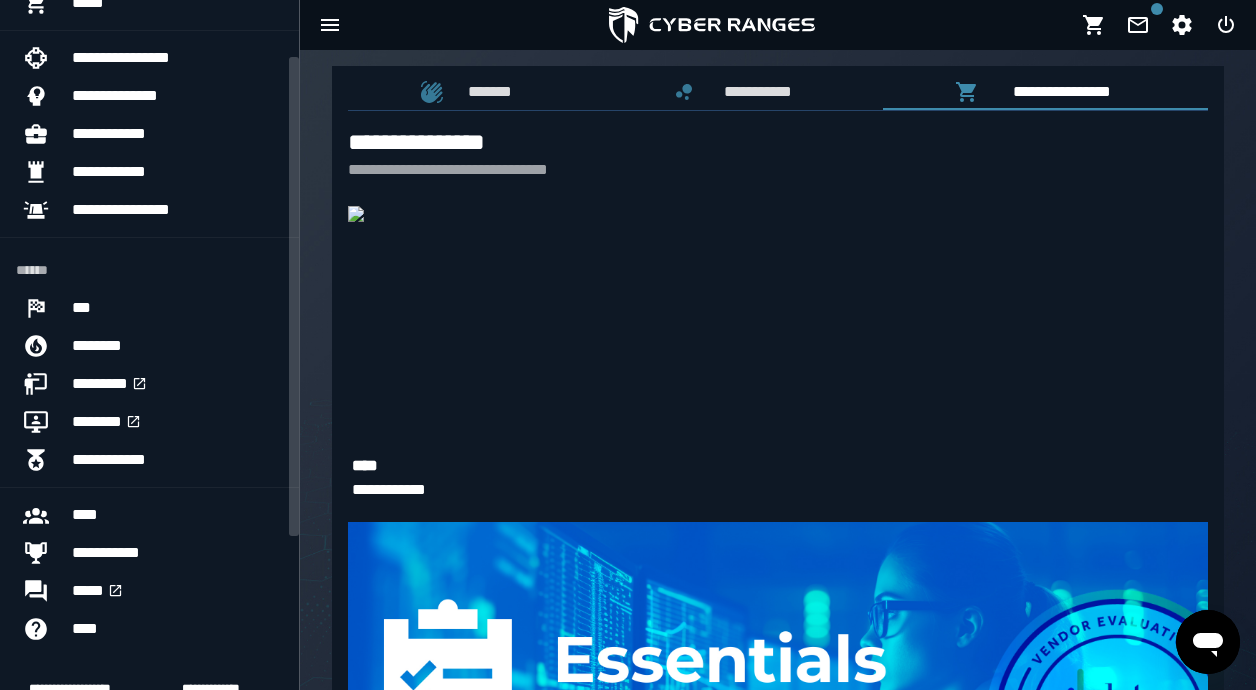 scroll, scrollTop: 303, scrollLeft: 0, axis: vertical 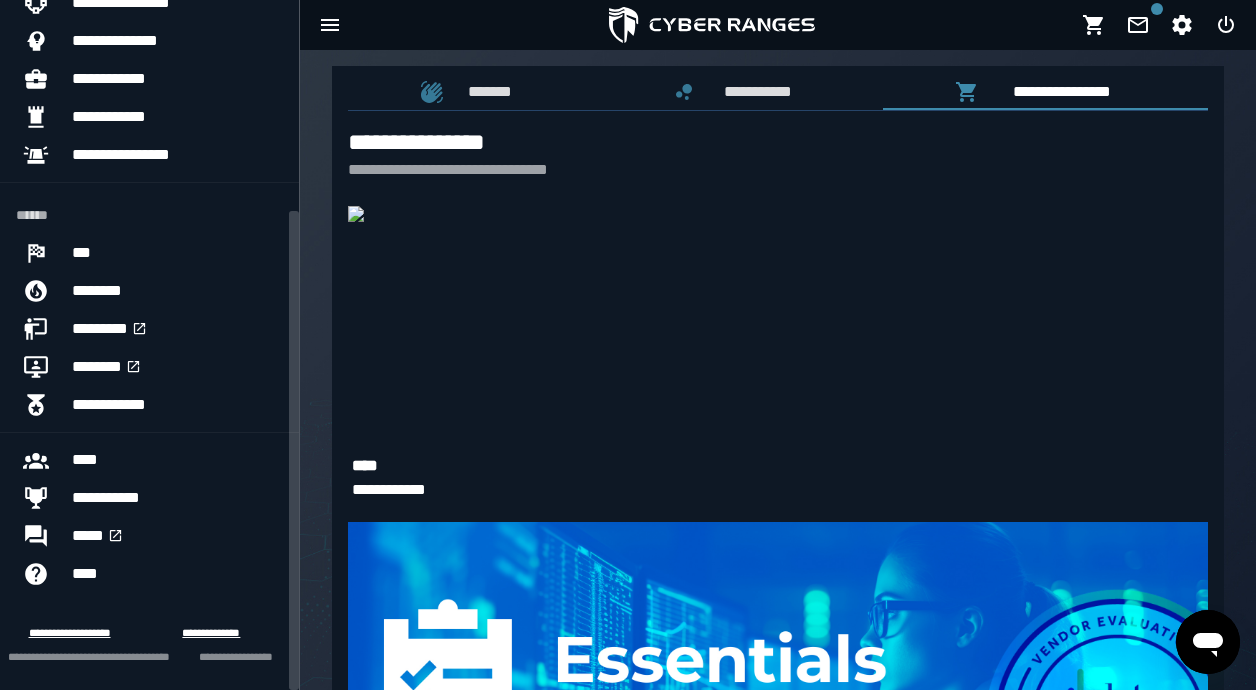 drag, startPoint x: 293, startPoint y: 102, endPoint x: 271, endPoint y: 452, distance: 350.69073 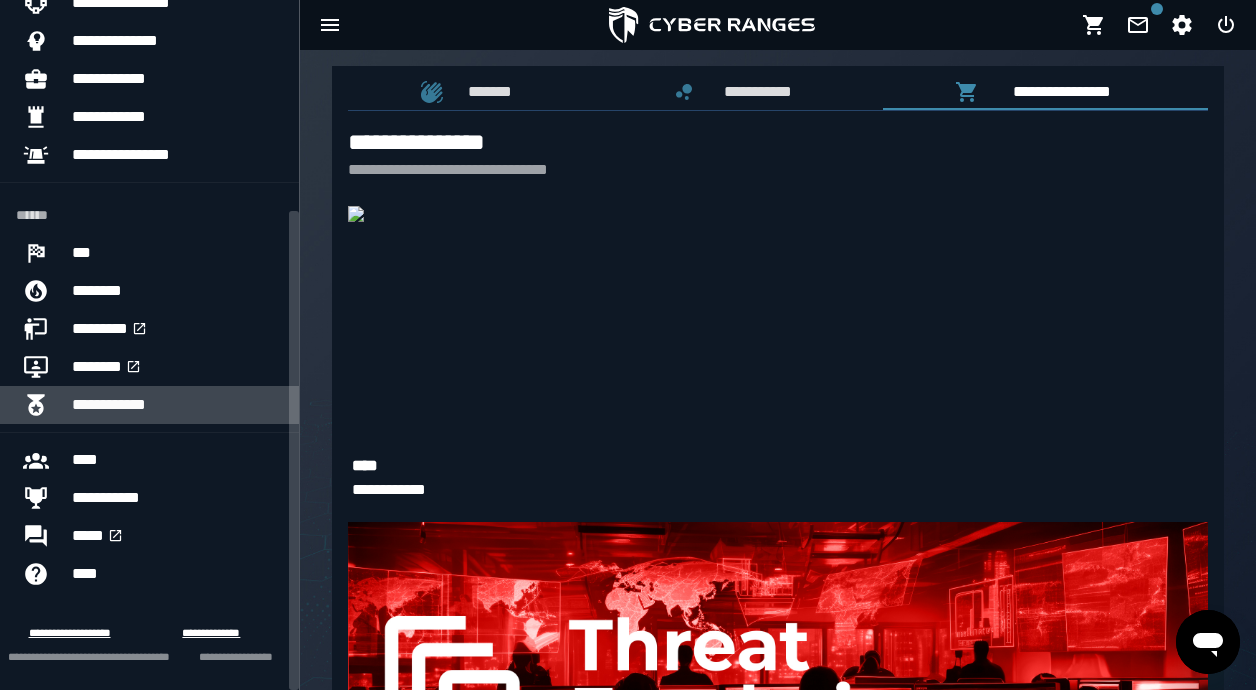click on "**********" at bounding box center (177, 405) 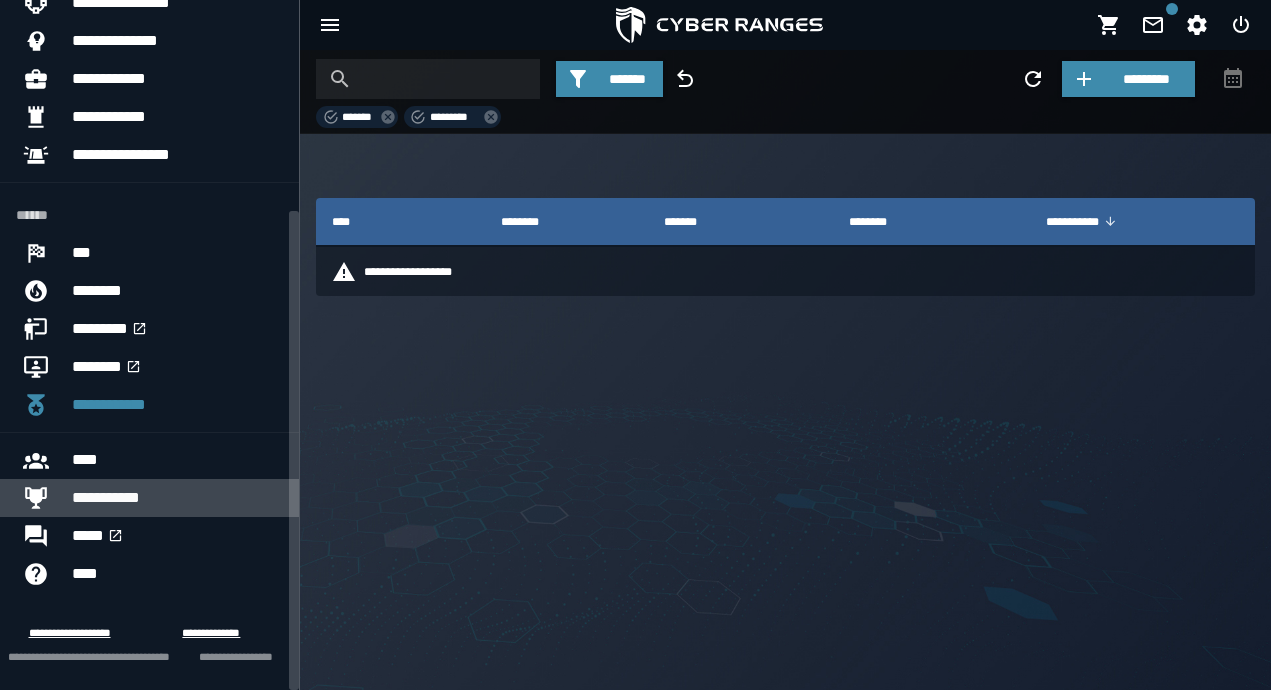 click on "**********" at bounding box center [177, 498] 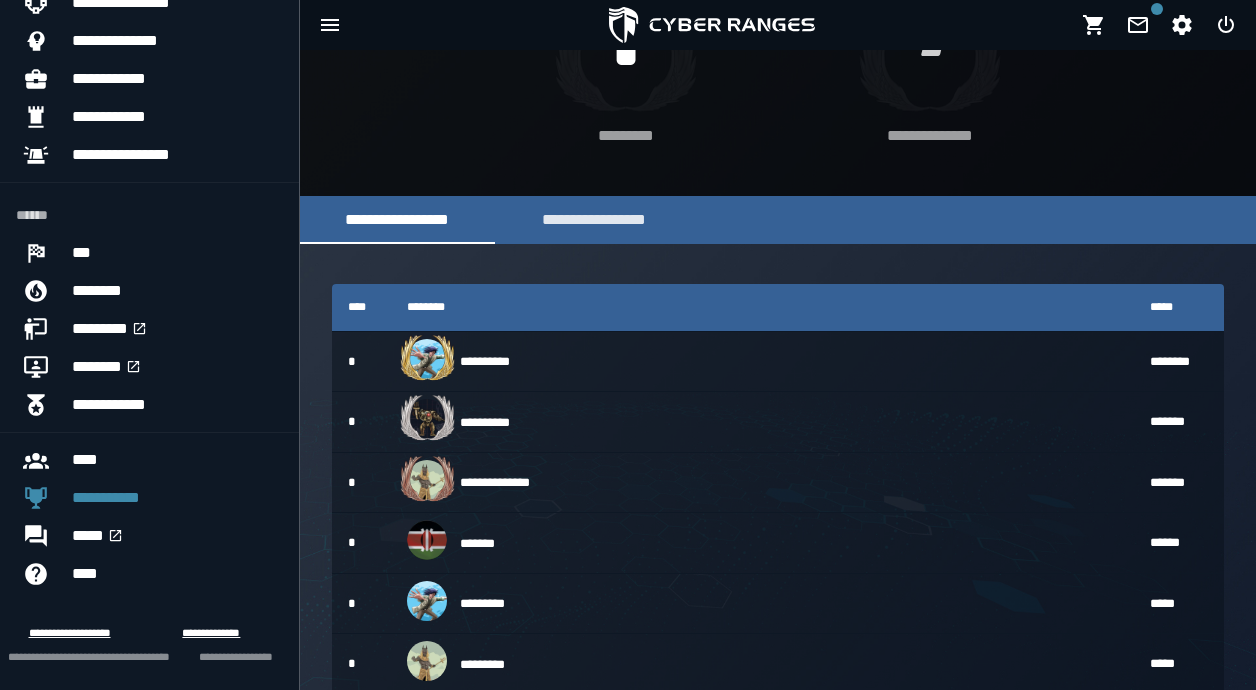 scroll, scrollTop: 0, scrollLeft: 0, axis: both 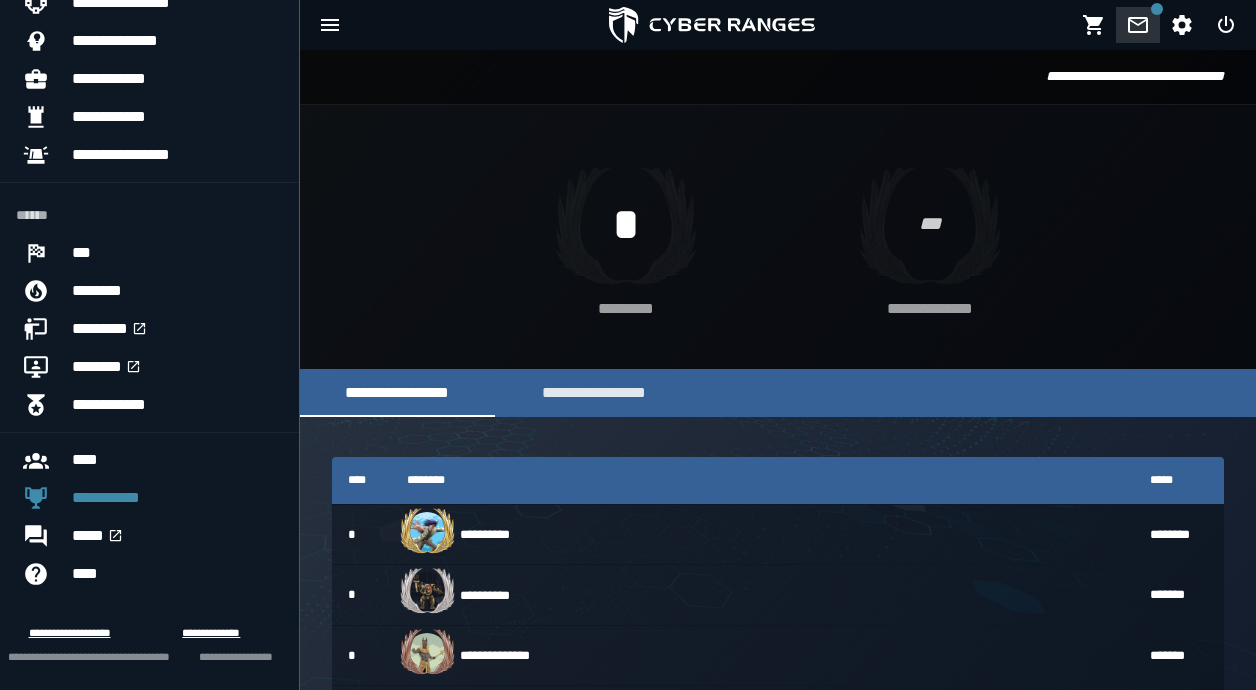 click 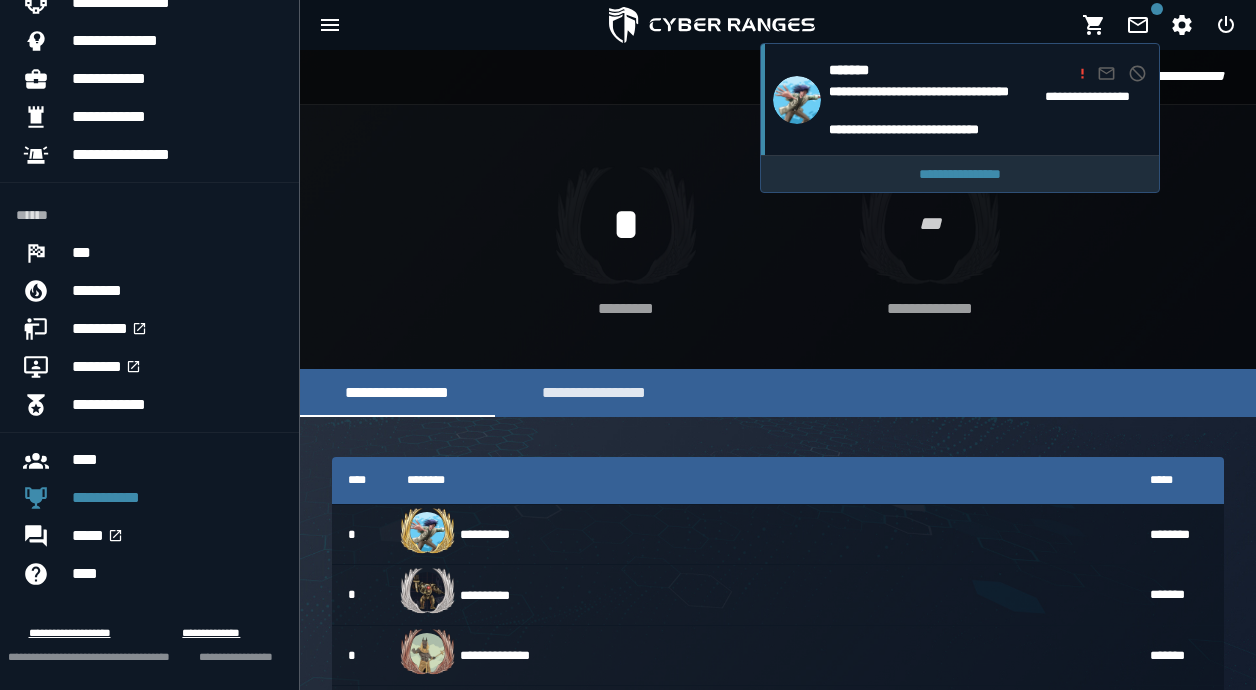 click on "**********" at bounding box center [960, 174] 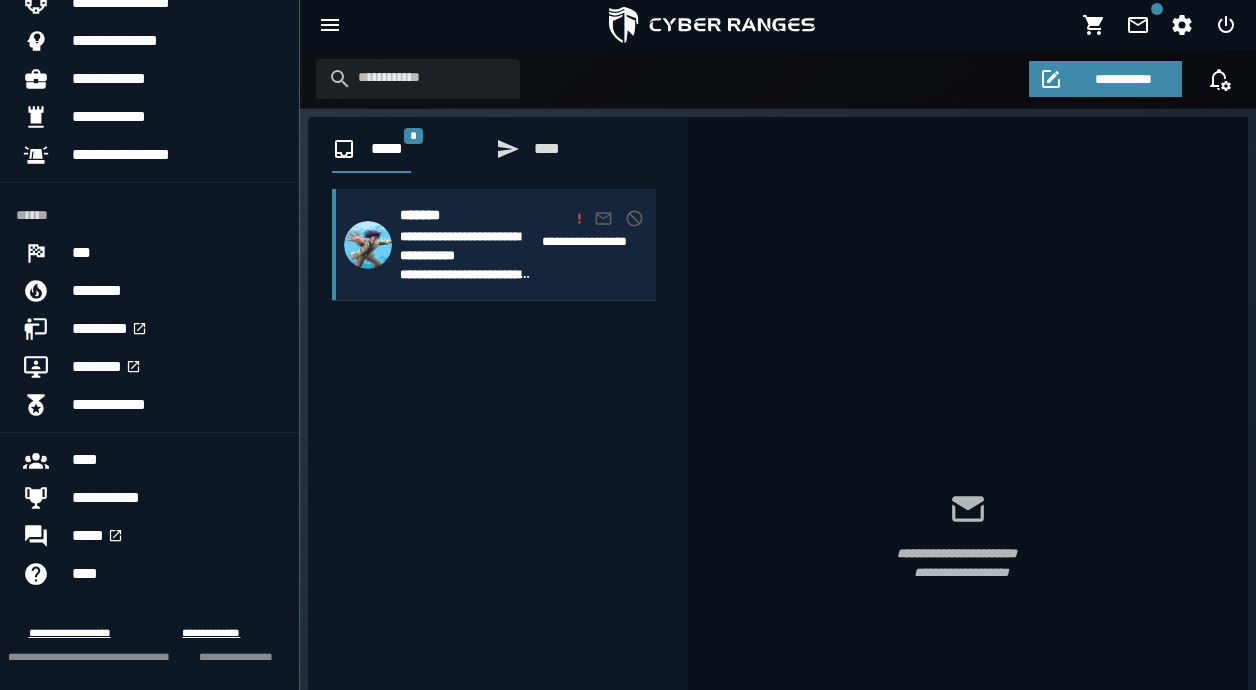 click on "**********" at bounding box center (467, 246) 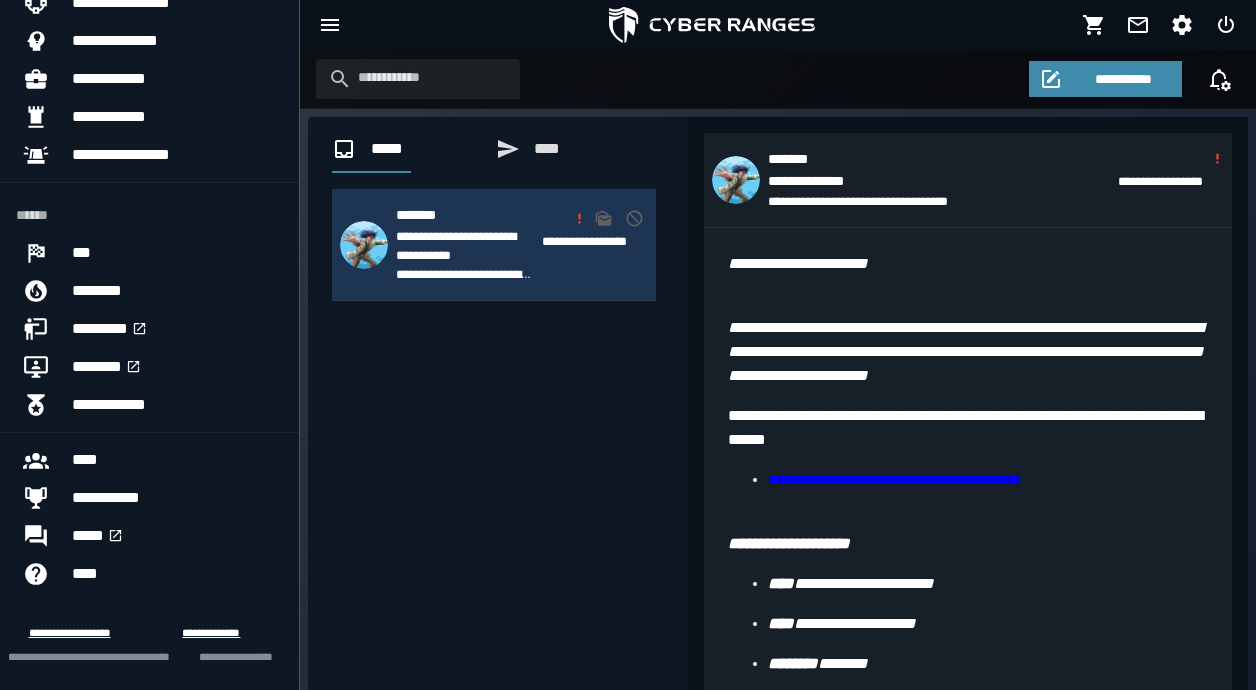scroll, scrollTop: 301, scrollLeft: 0, axis: vertical 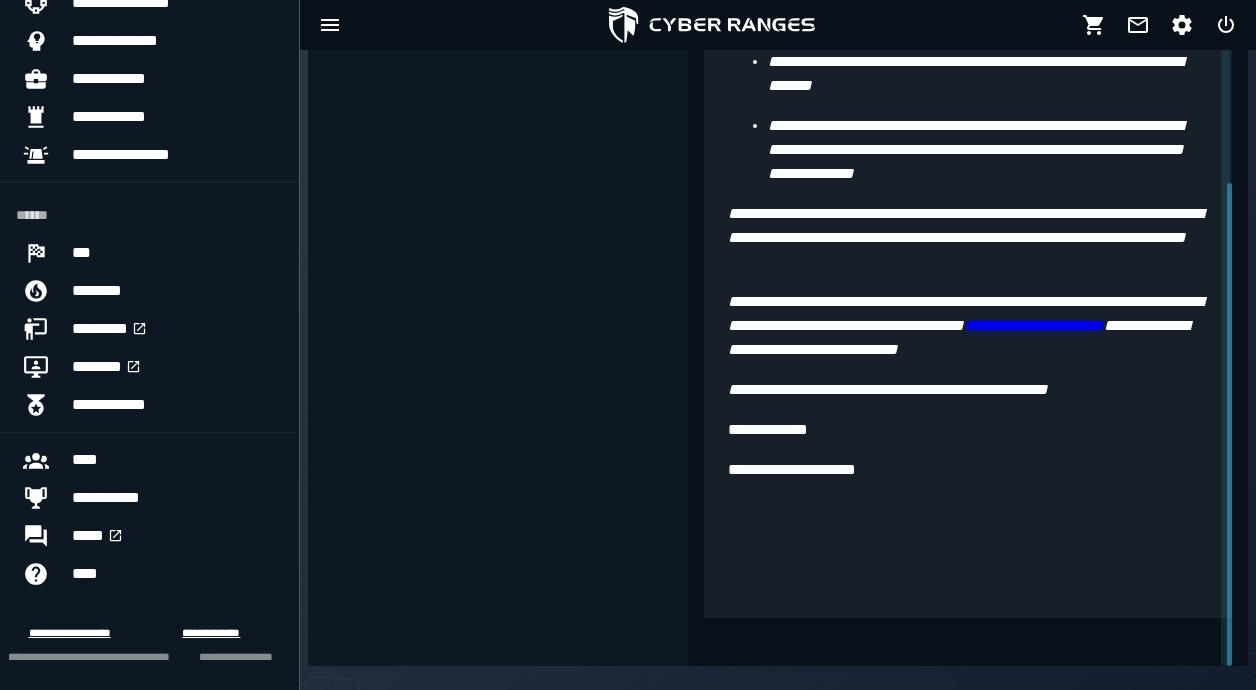 drag, startPoint x: 1230, startPoint y: 238, endPoint x: 1164, endPoint y: 695, distance: 461.74127 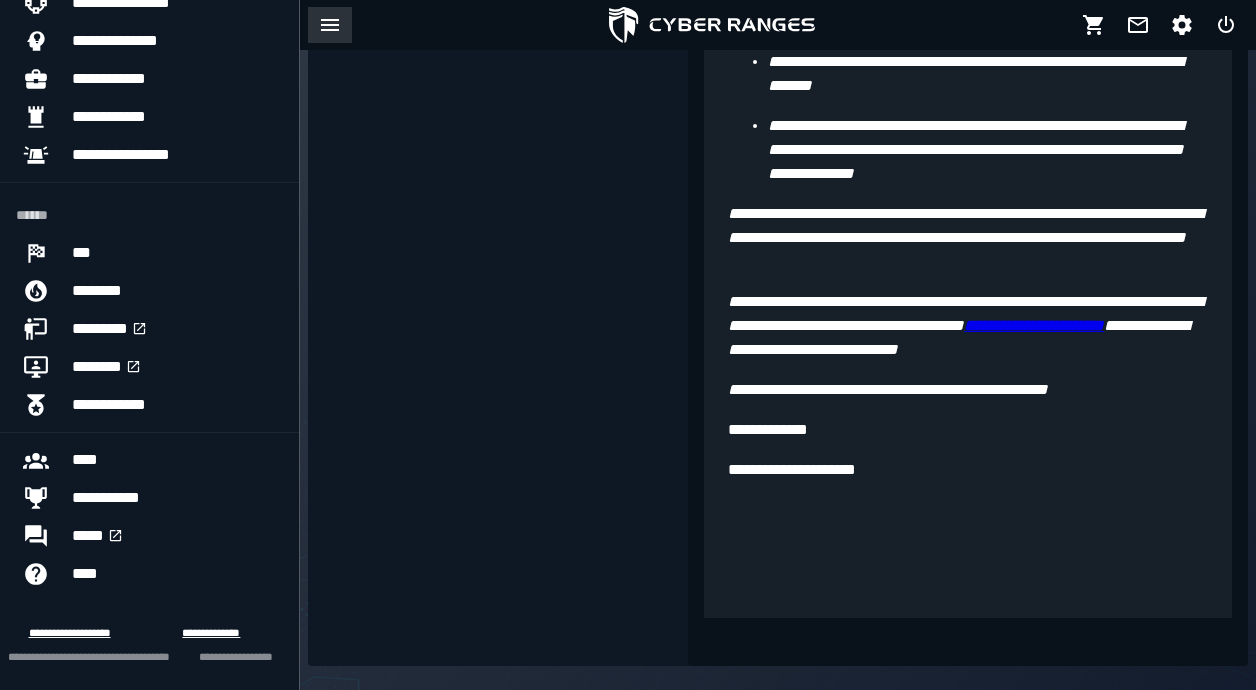 click 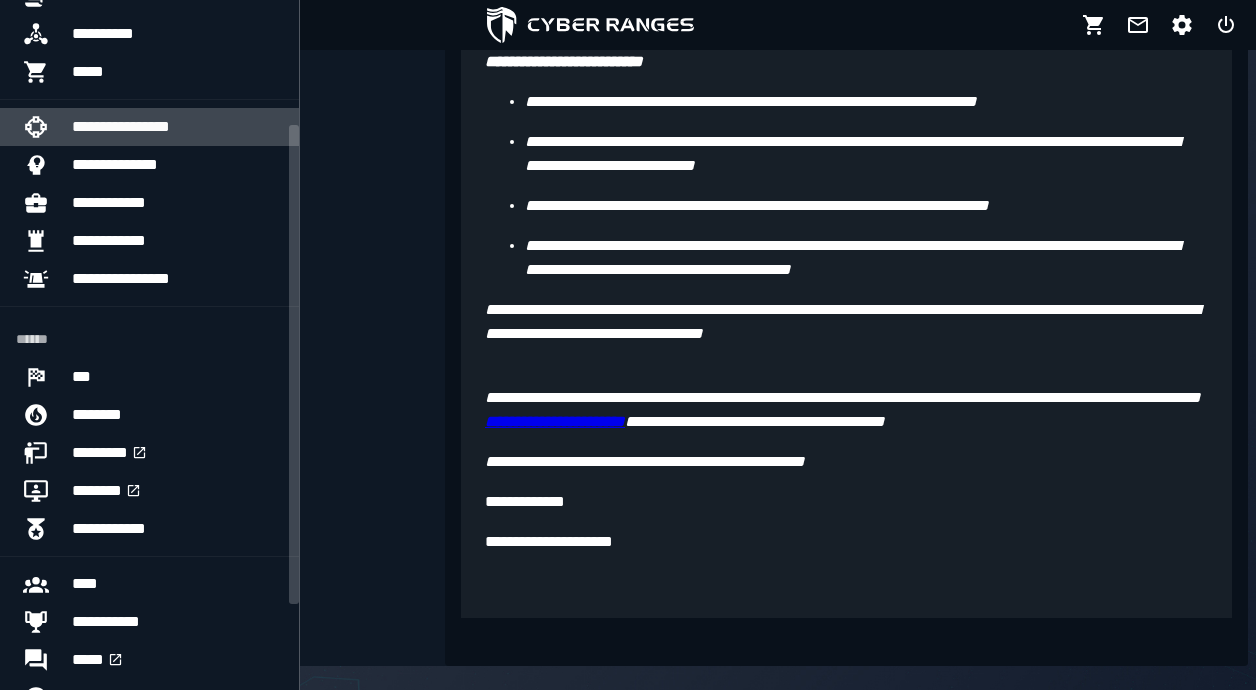 click on "**********" at bounding box center (177, 127) 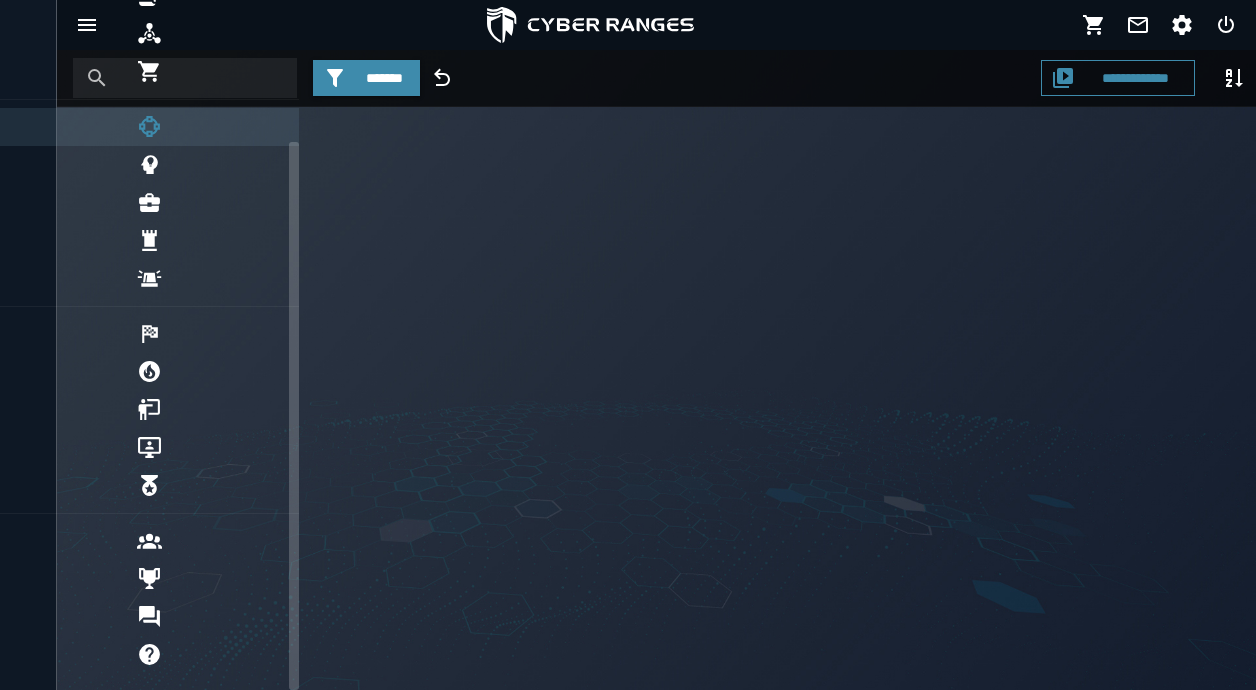 scroll, scrollTop: 0, scrollLeft: 0, axis: both 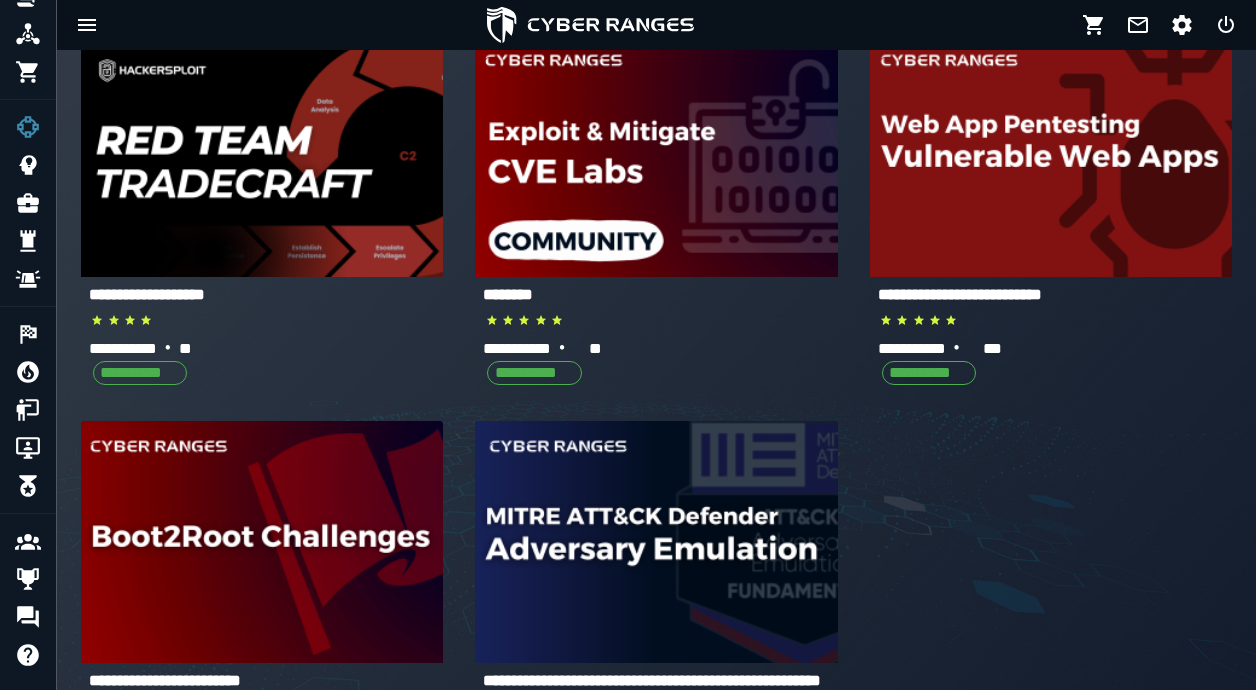 click on "********" at bounding box center (508, 294) 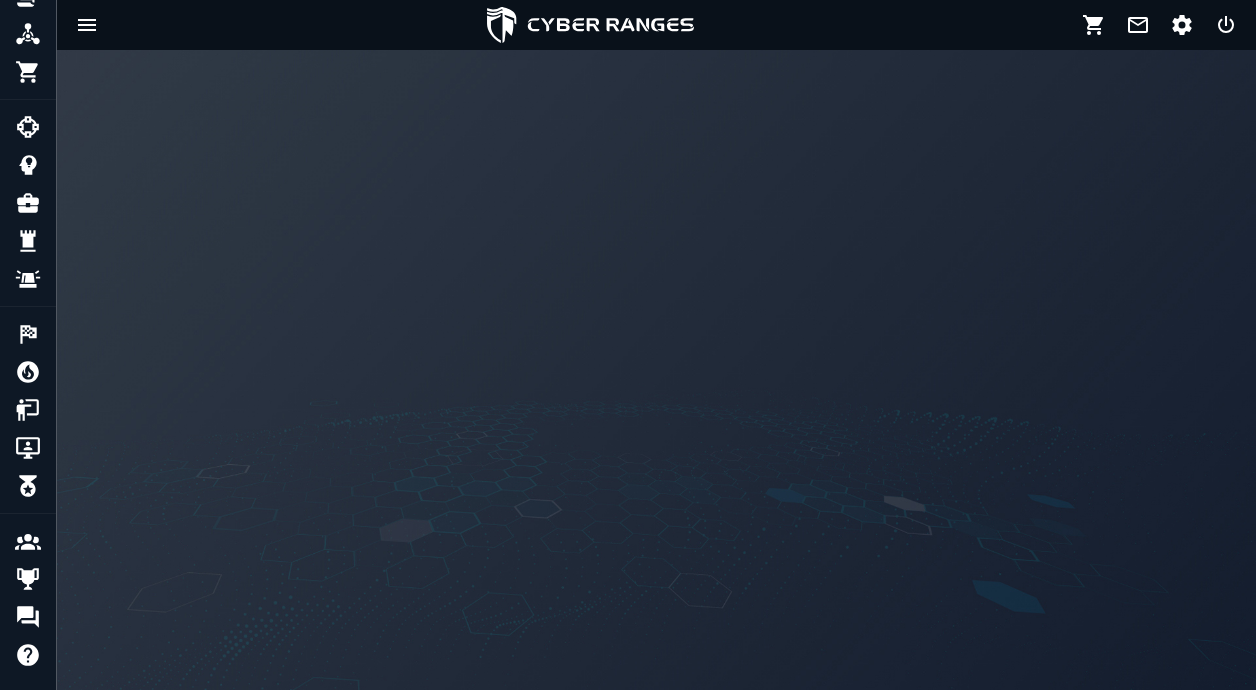 scroll, scrollTop: 0, scrollLeft: 0, axis: both 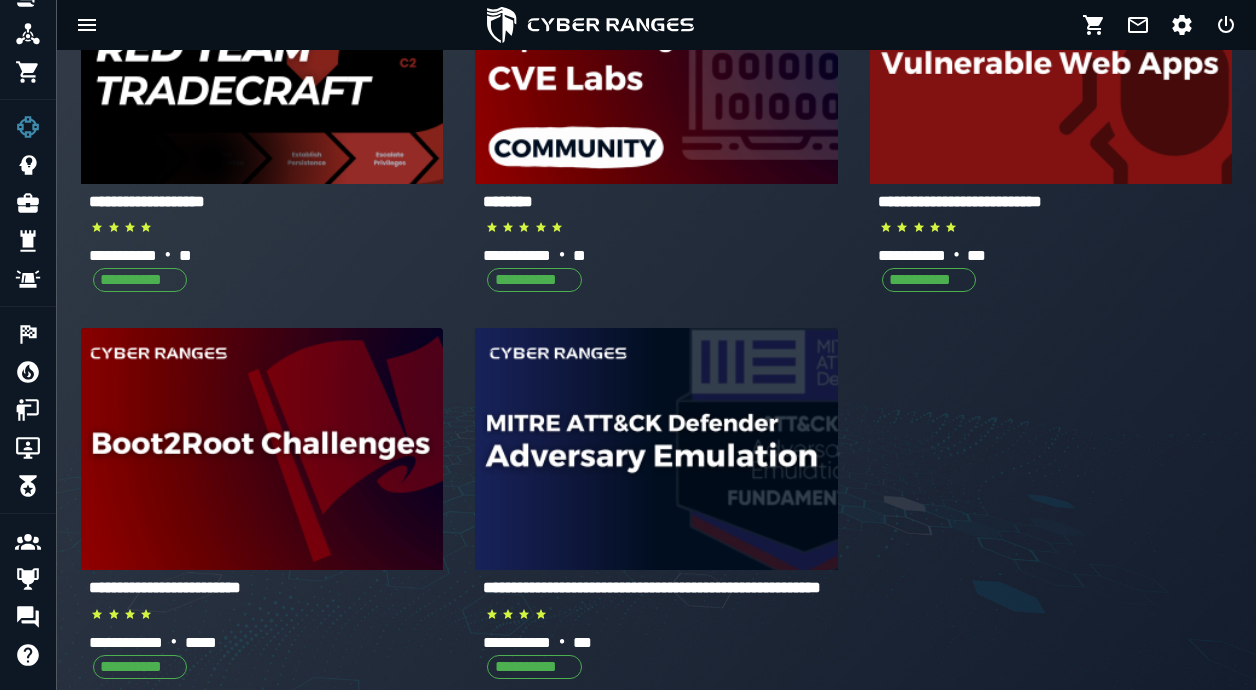 click on "**********" at bounding box center (147, 201) 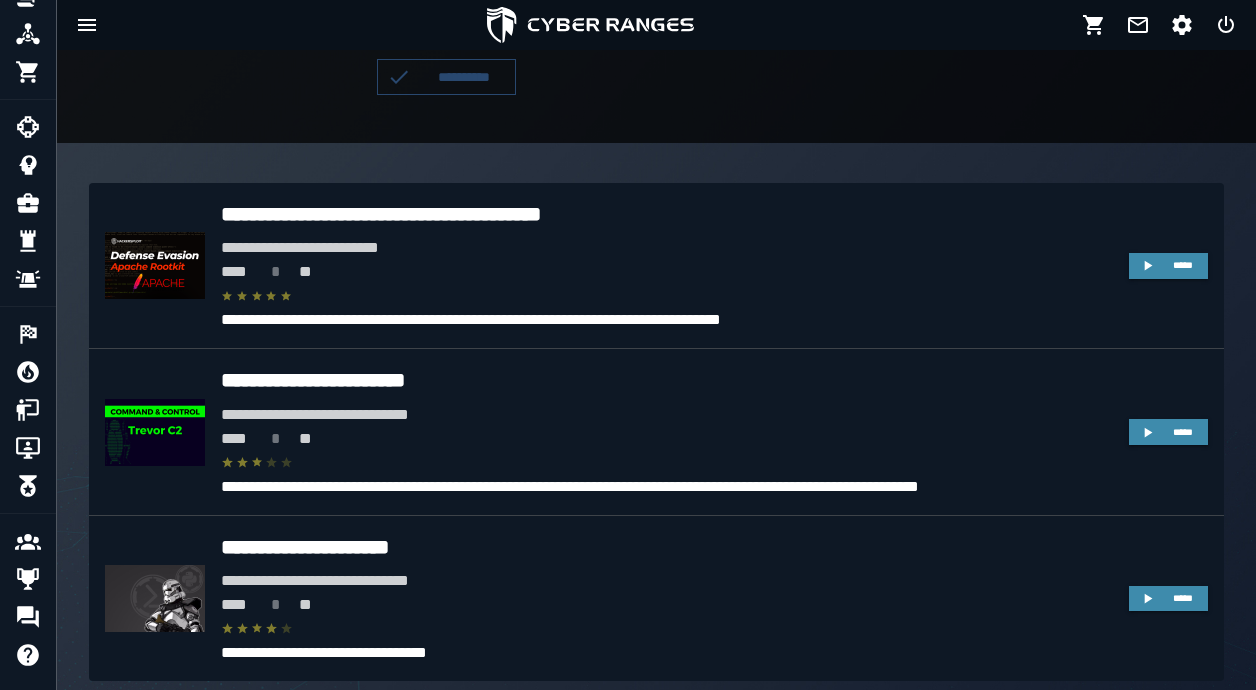 scroll, scrollTop: 415, scrollLeft: 0, axis: vertical 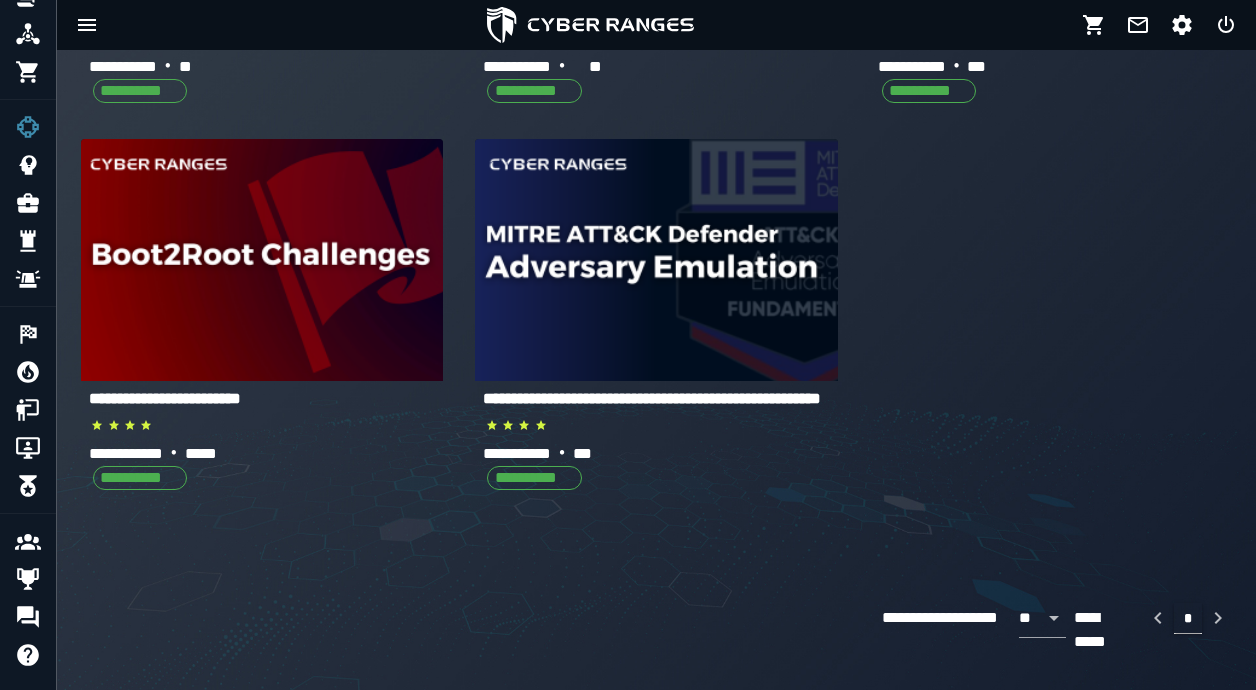 click on "**********" at bounding box center (652, 398) 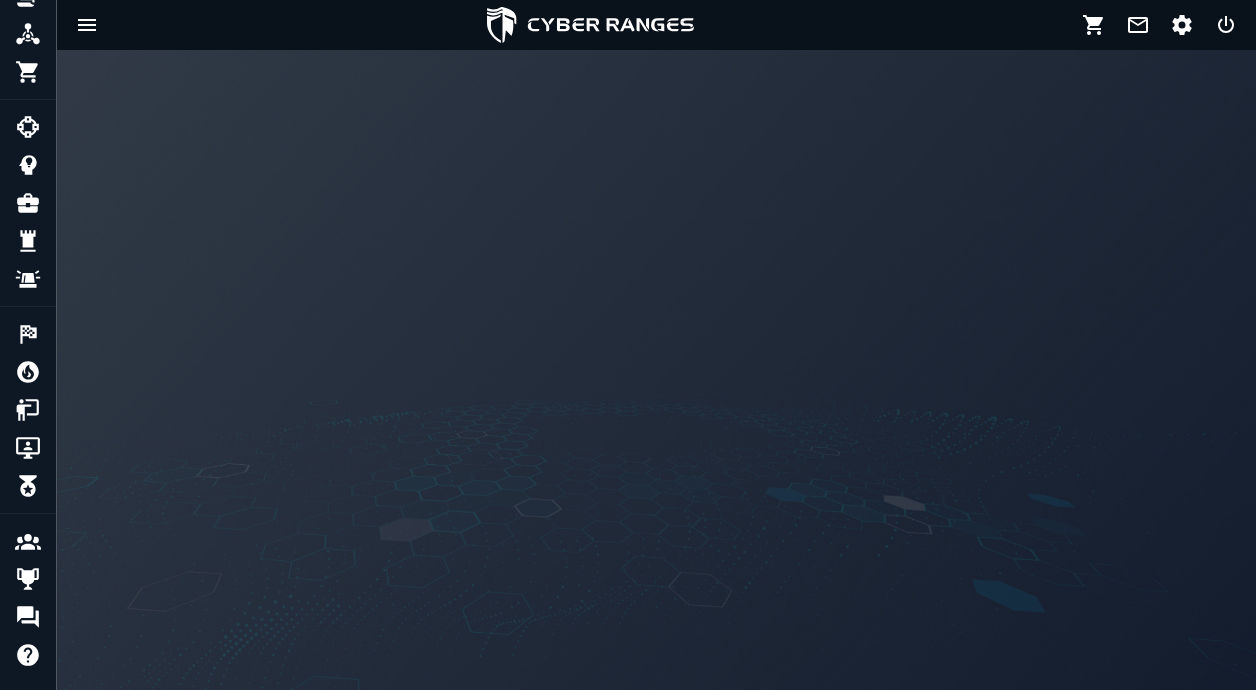 scroll, scrollTop: 0, scrollLeft: 0, axis: both 